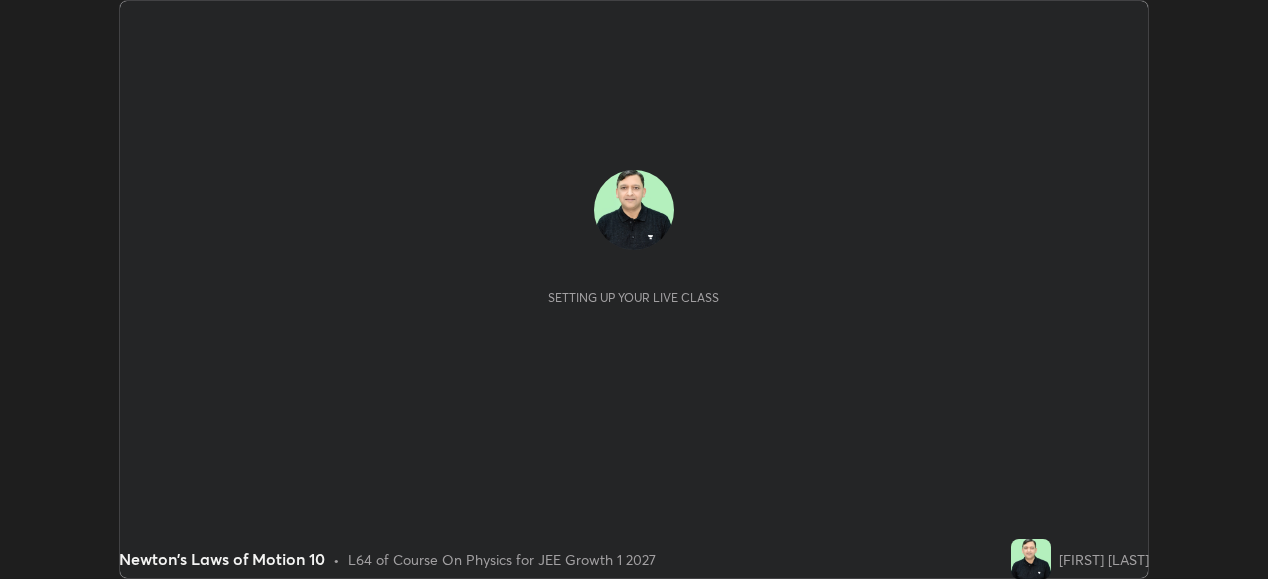 scroll, scrollTop: 0, scrollLeft: 0, axis: both 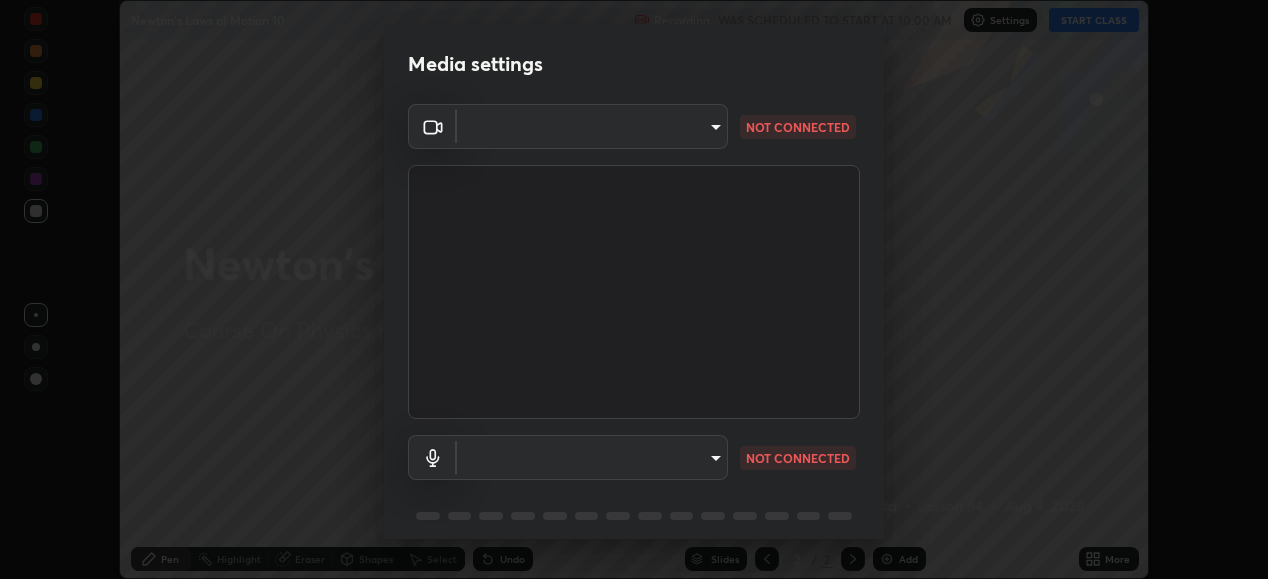 type on "18994561ee15dbcc92208454b9157fa19b596848ea19b860cecb3a215b8f162b" 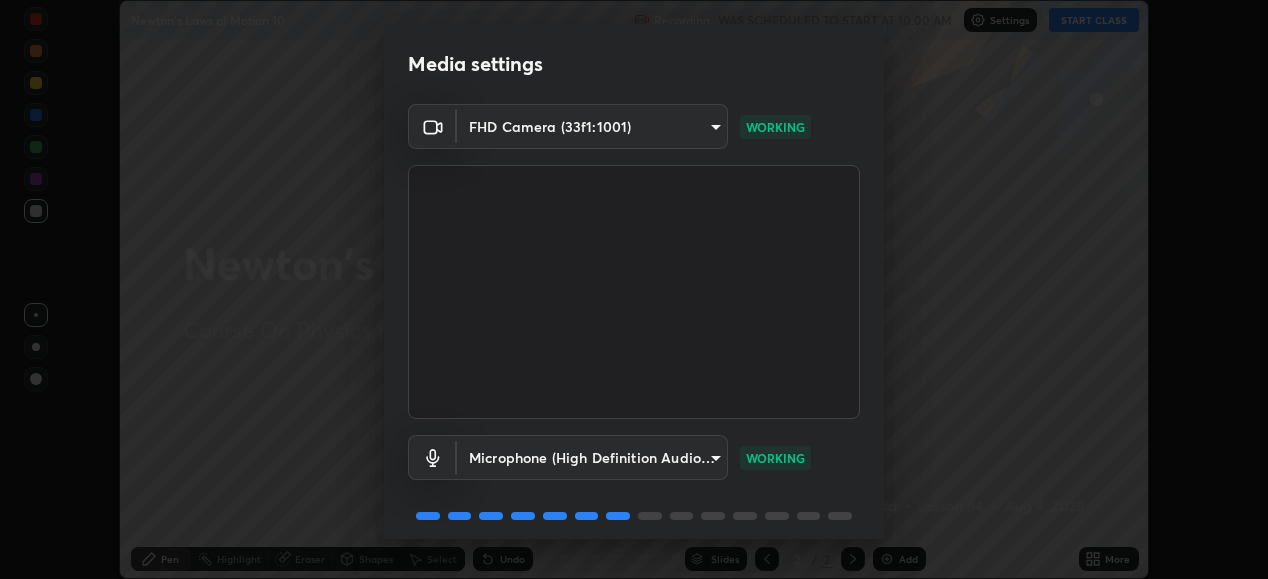 scroll, scrollTop: 77, scrollLeft: 0, axis: vertical 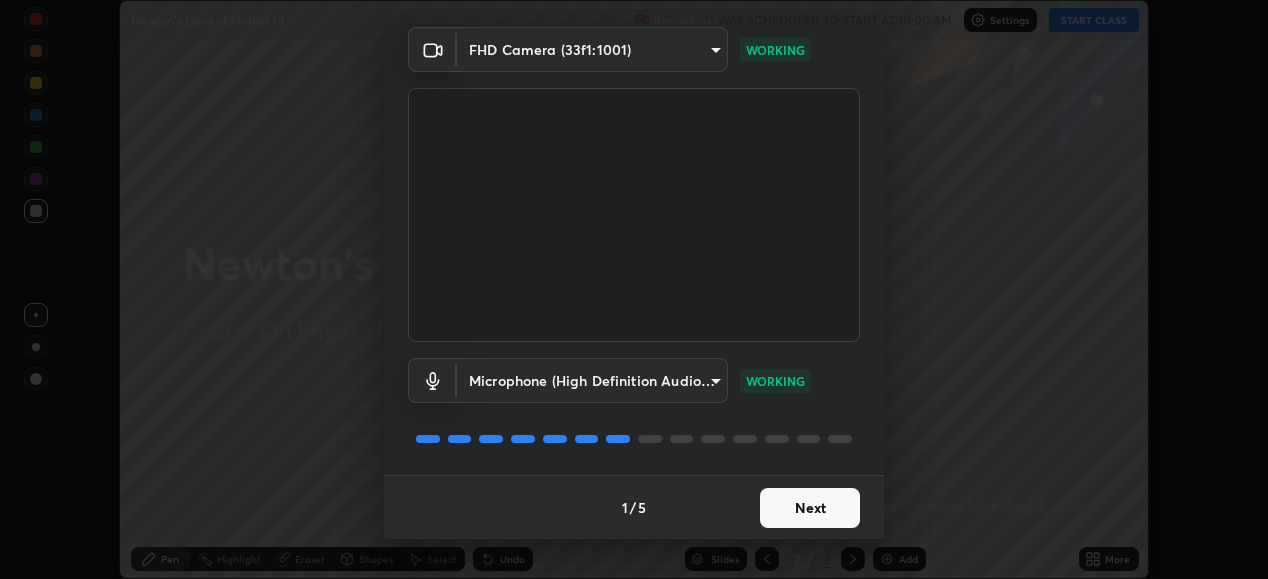 click on "Next" at bounding box center [810, 508] 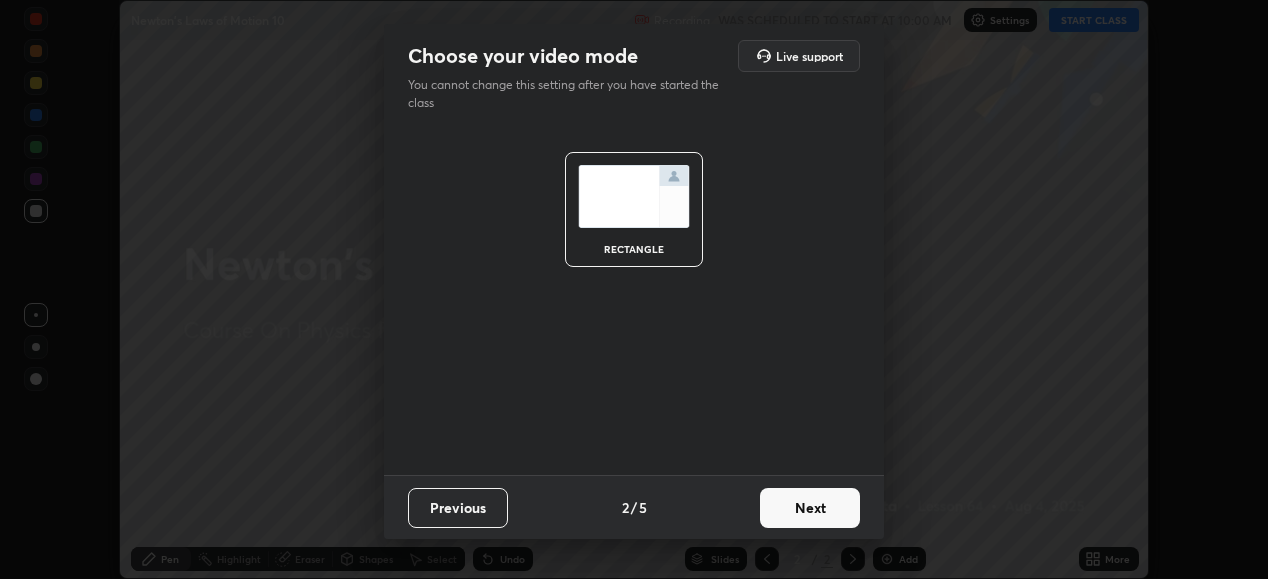click on "Next" at bounding box center (810, 508) 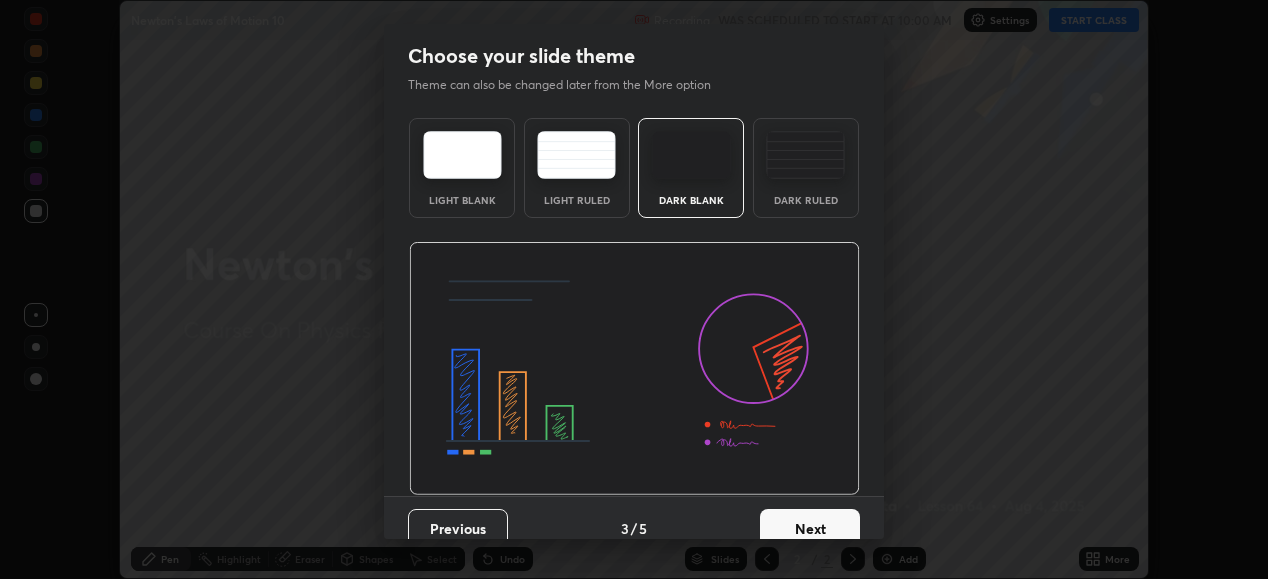 click on "Next" at bounding box center [810, 529] 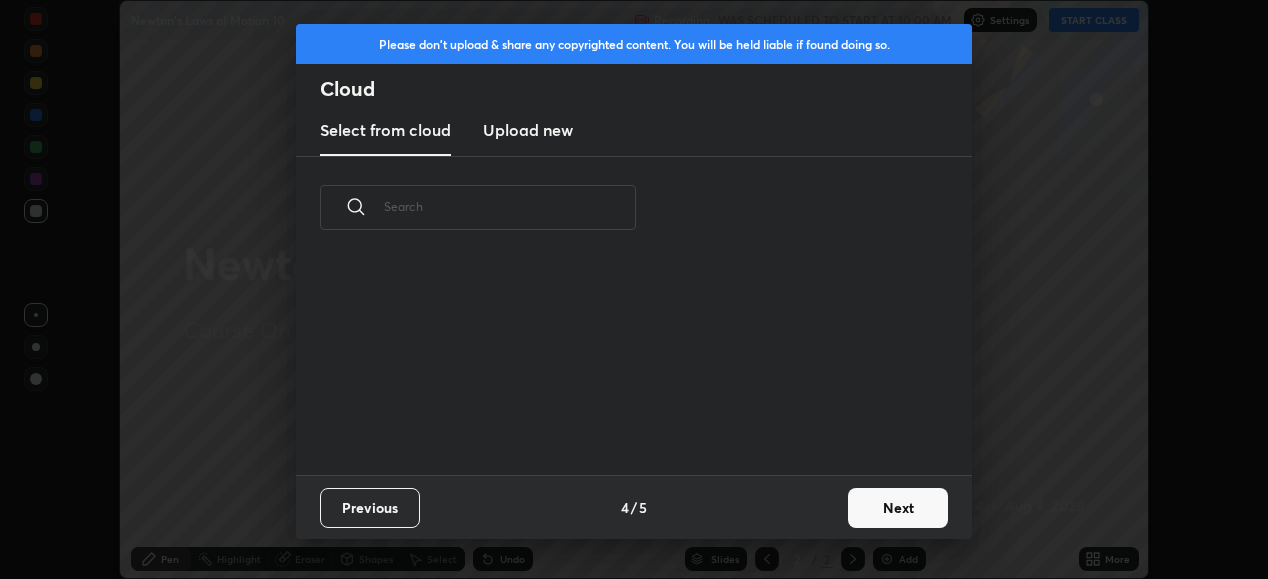 click on "Next" at bounding box center [898, 508] 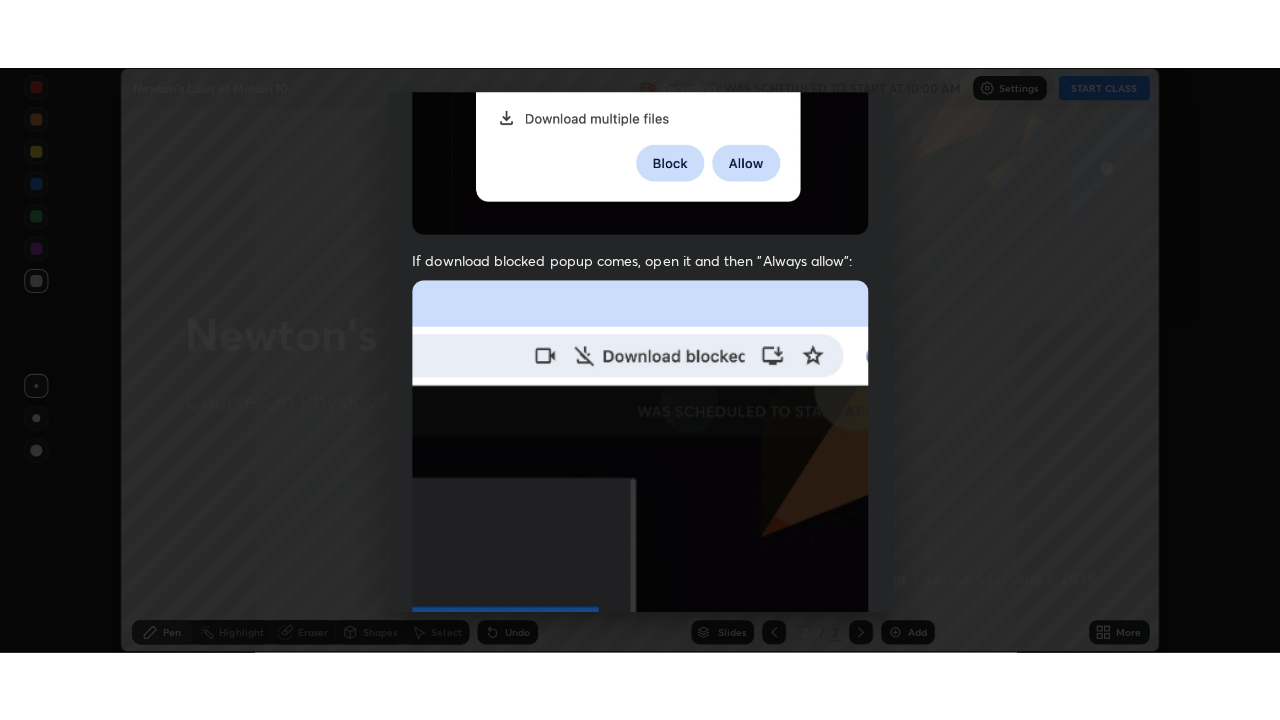 scroll, scrollTop: 485, scrollLeft: 0, axis: vertical 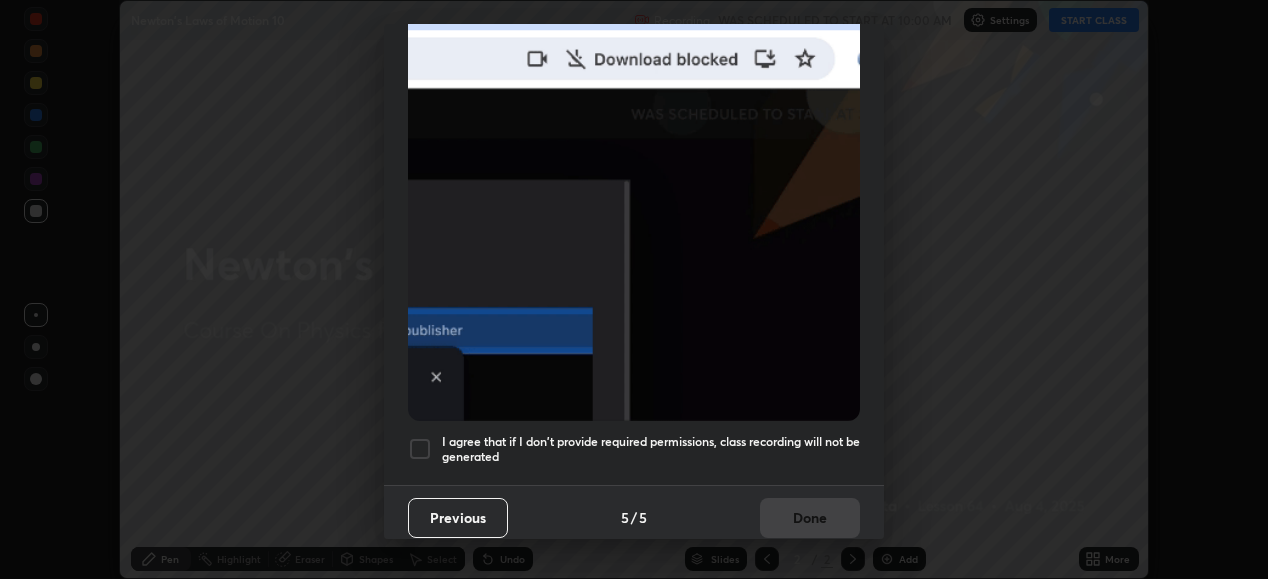 click at bounding box center [420, 449] 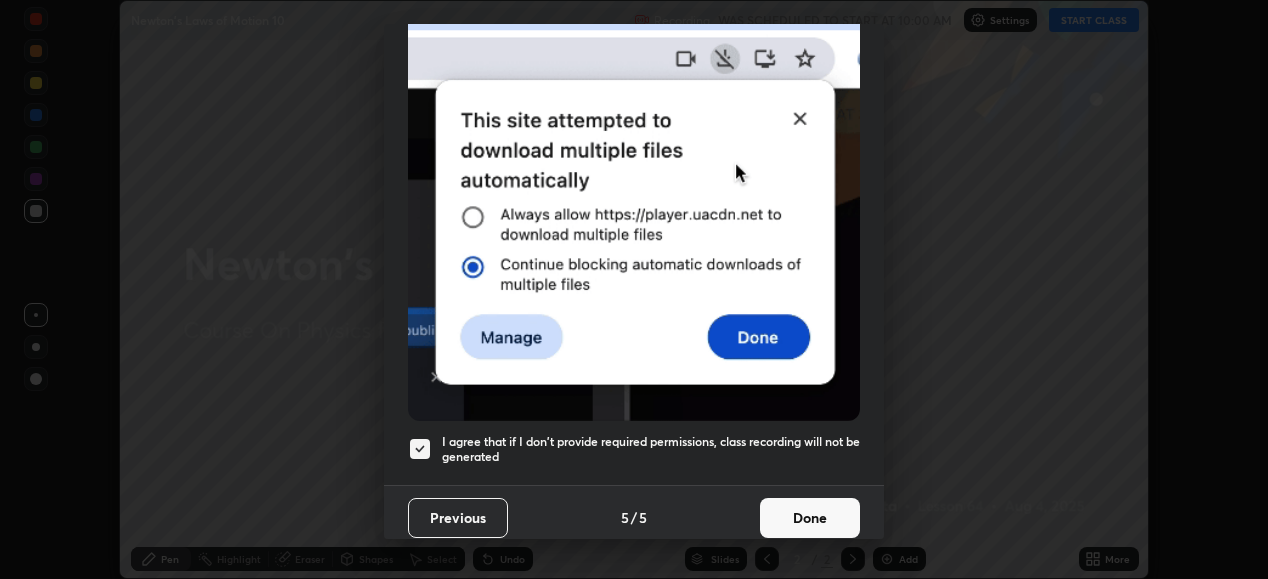 click on "Done" at bounding box center (810, 518) 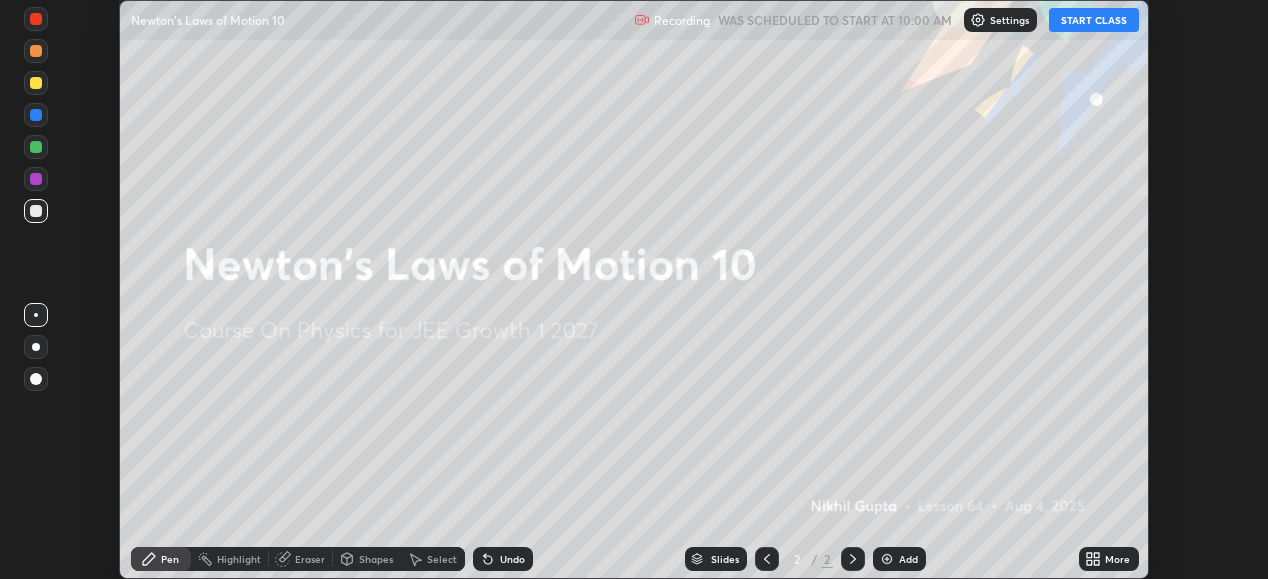 click on "START CLASS" at bounding box center (1094, 20) 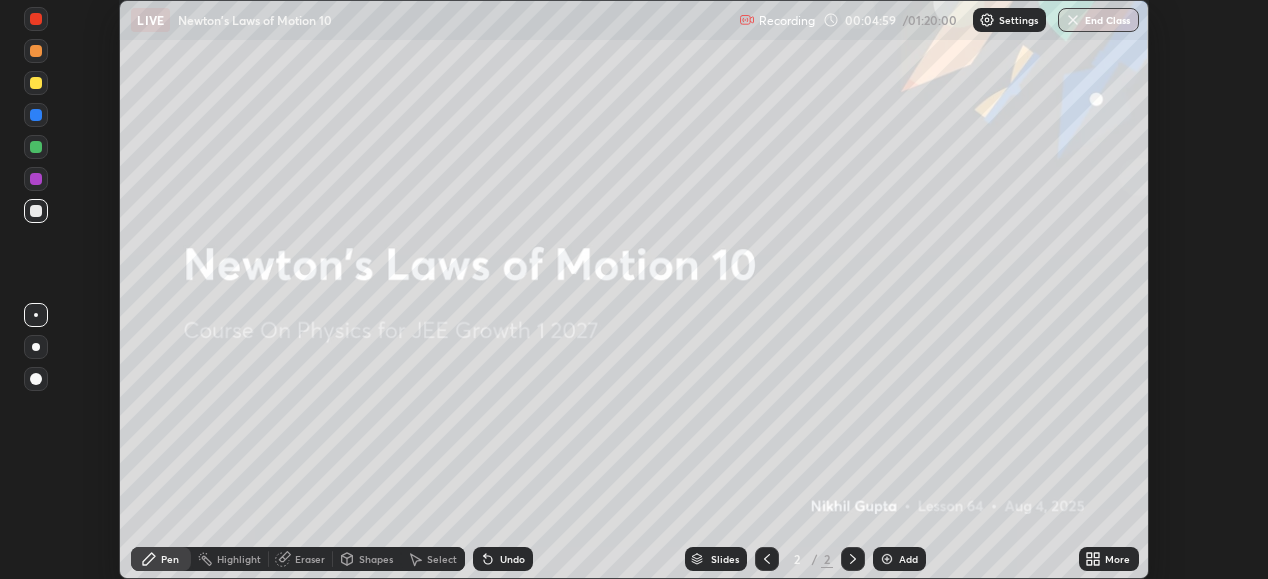 click on "Add" at bounding box center (908, 559) 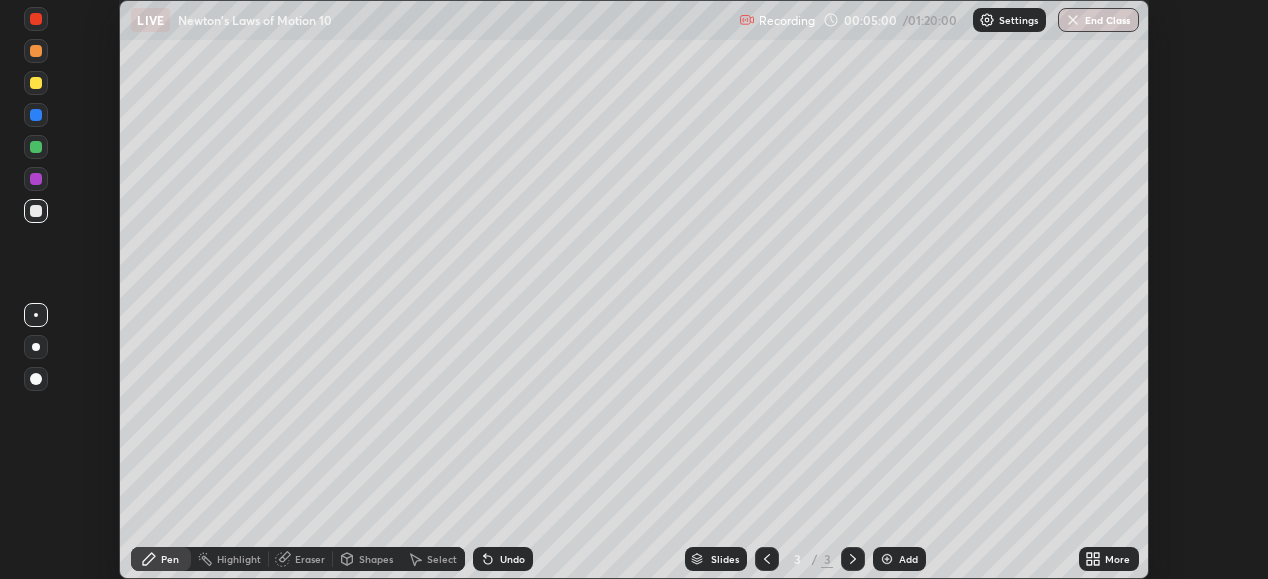 click 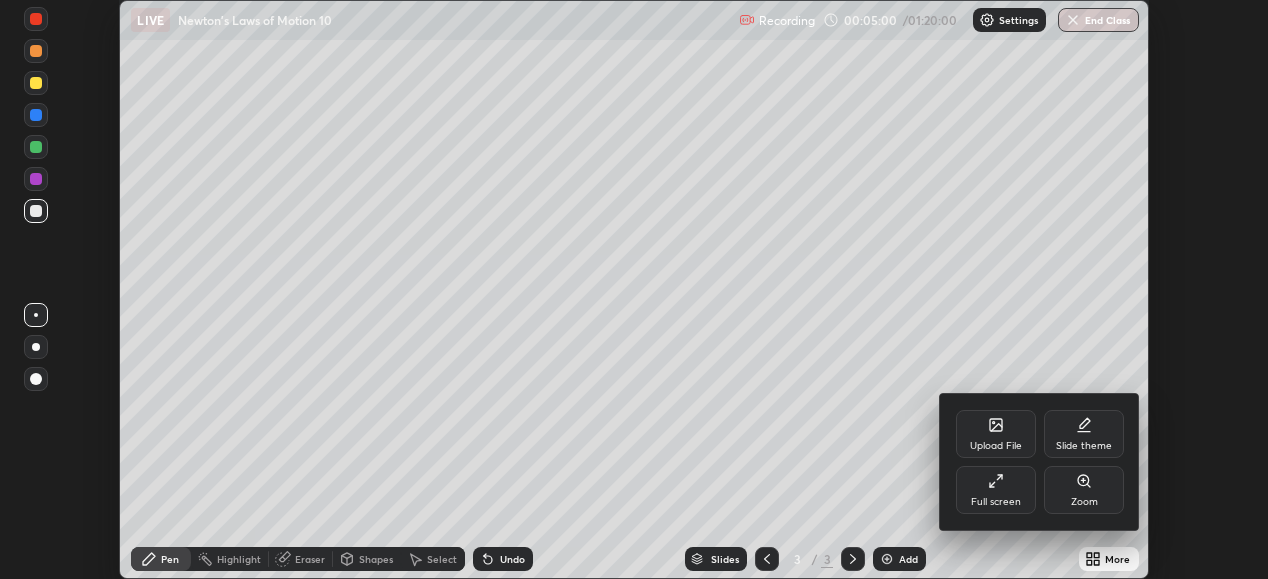 click on "Full screen" at bounding box center (996, 502) 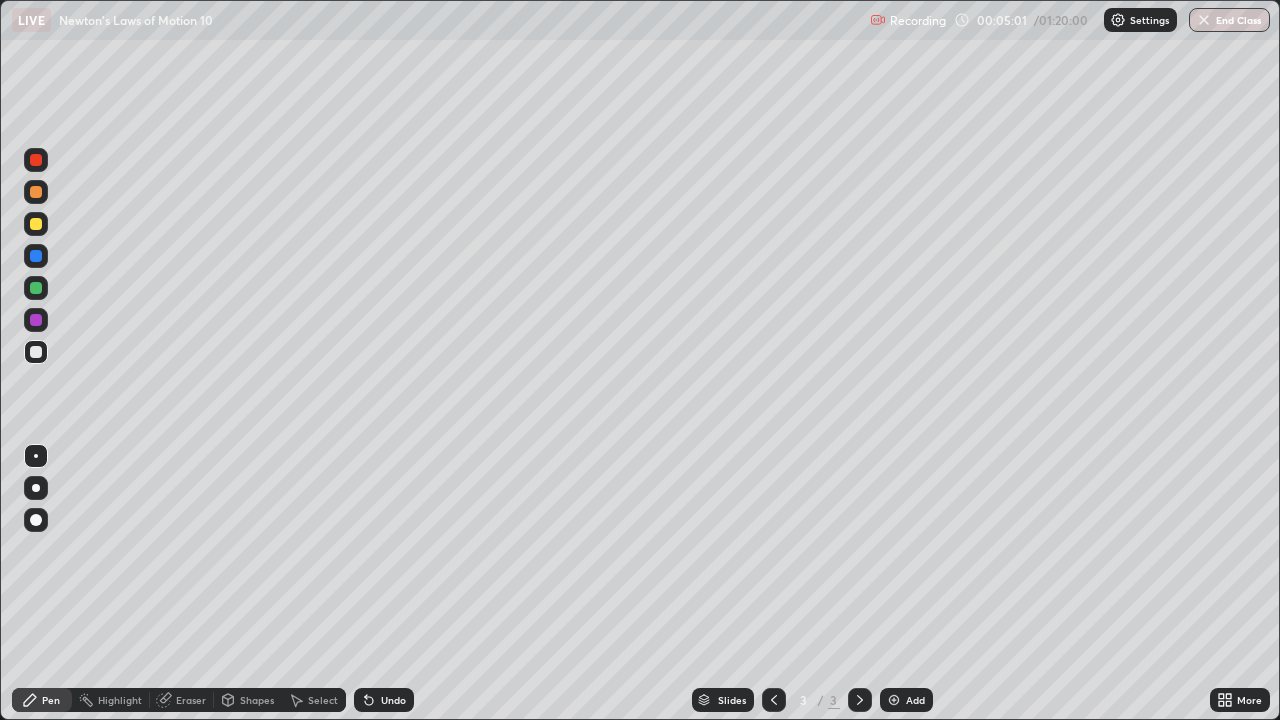 scroll, scrollTop: 99280, scrollLeft: 98720, axis: both 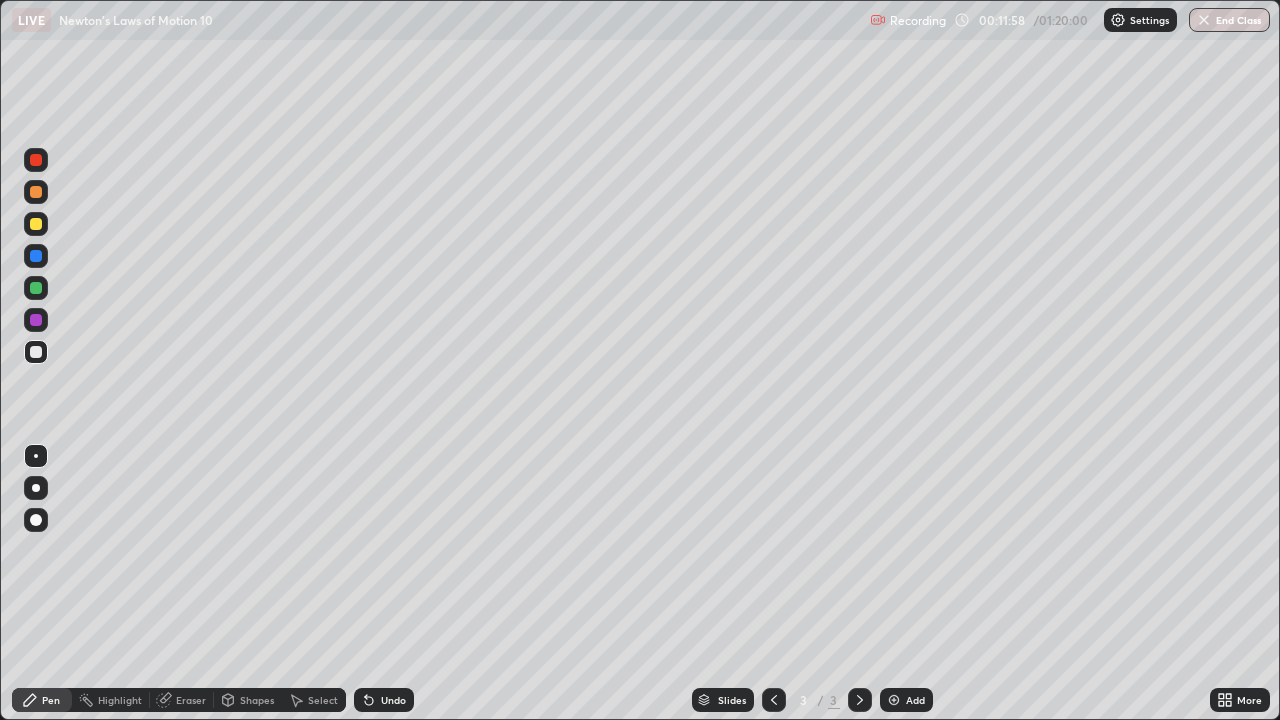 click at bounding box center (36, 224) 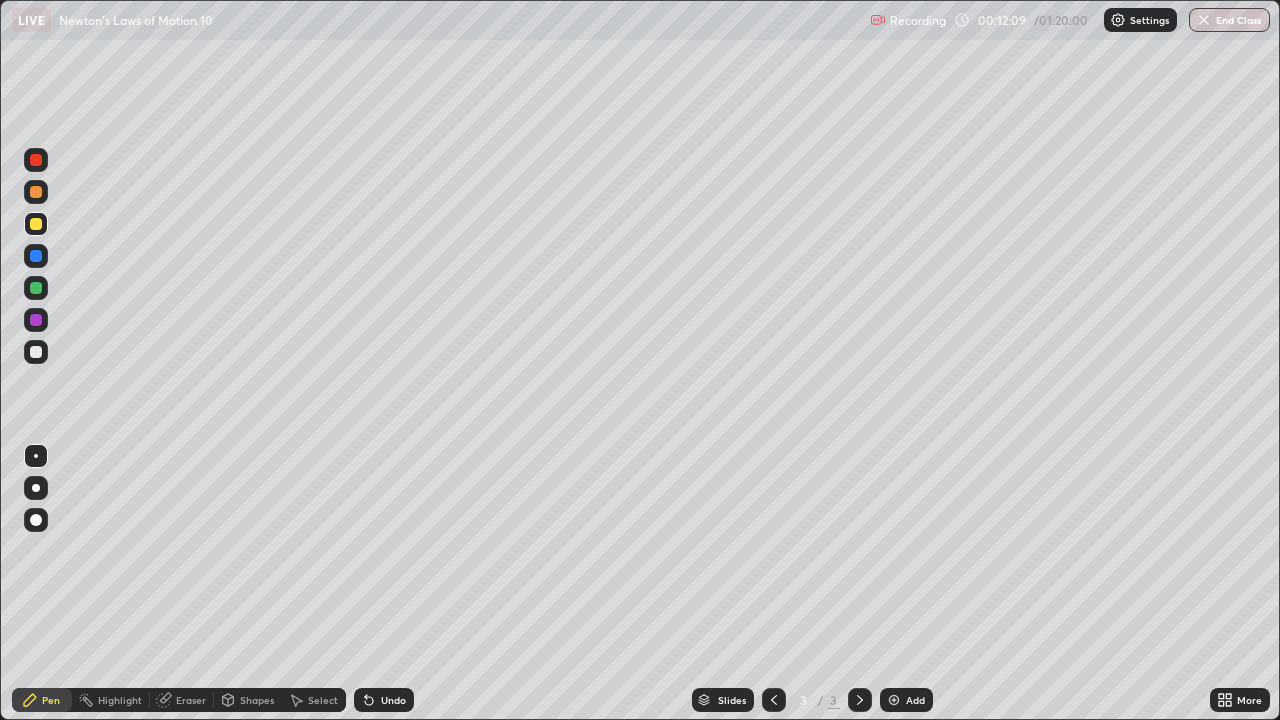 click on "Undo" at bounding box center [393, 700] 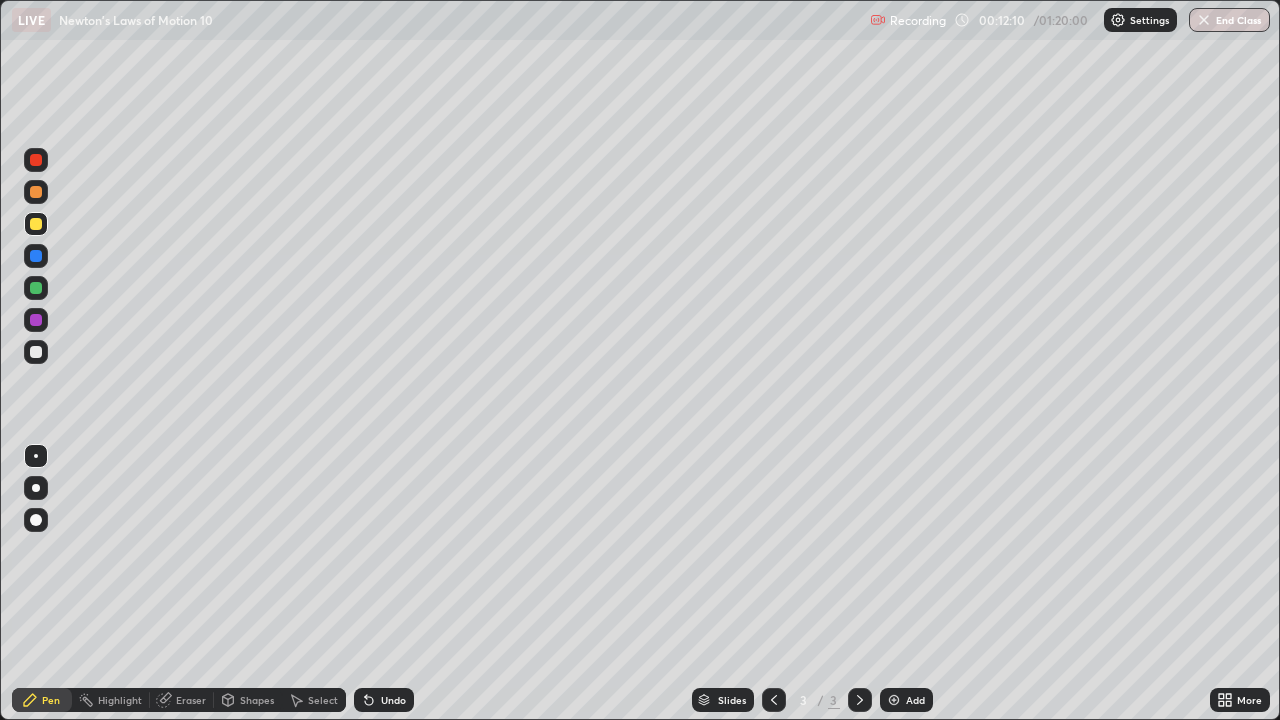click on "Undo" at bounding box center [393, 700] 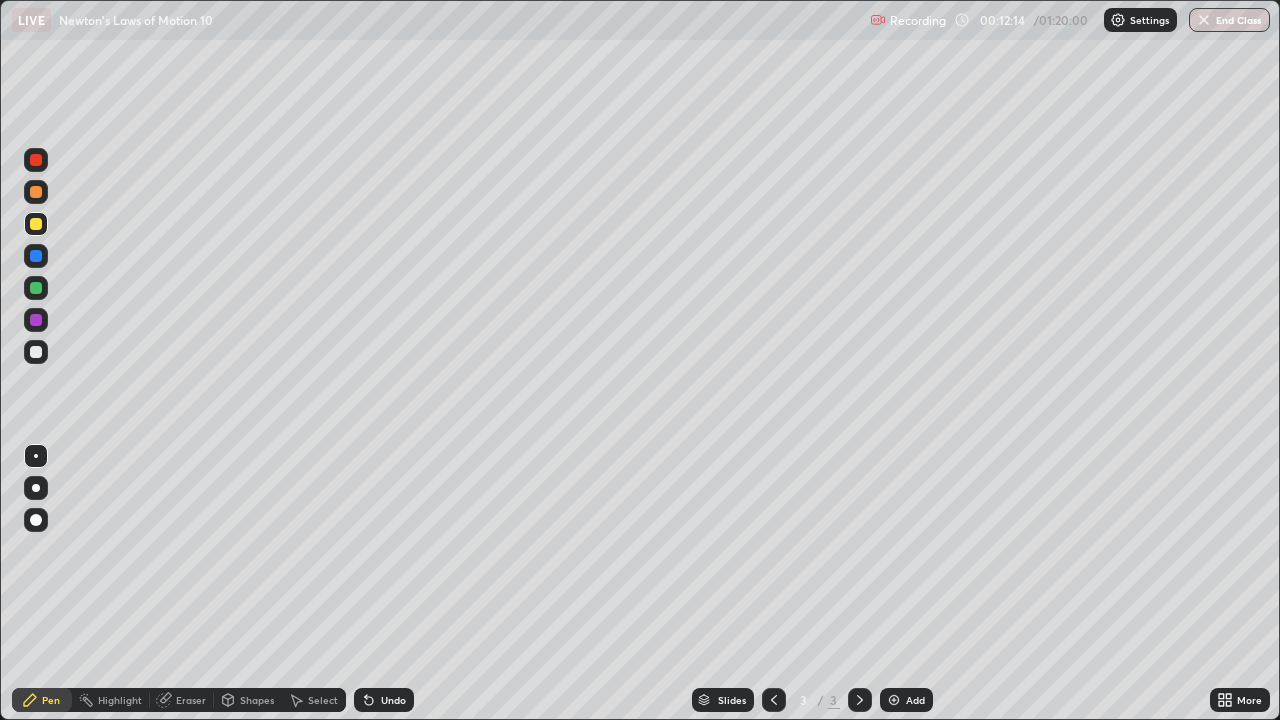 click at bounding box center [36, 288] 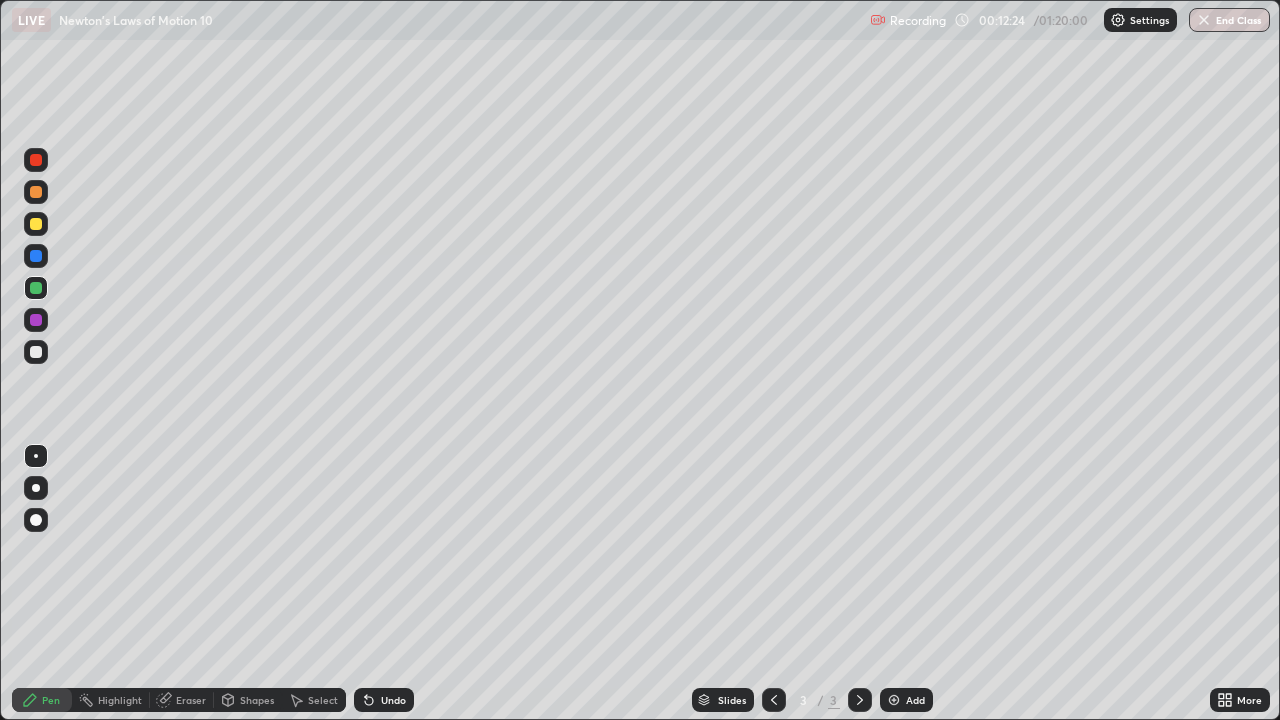 click at bounding box center [36, 224] 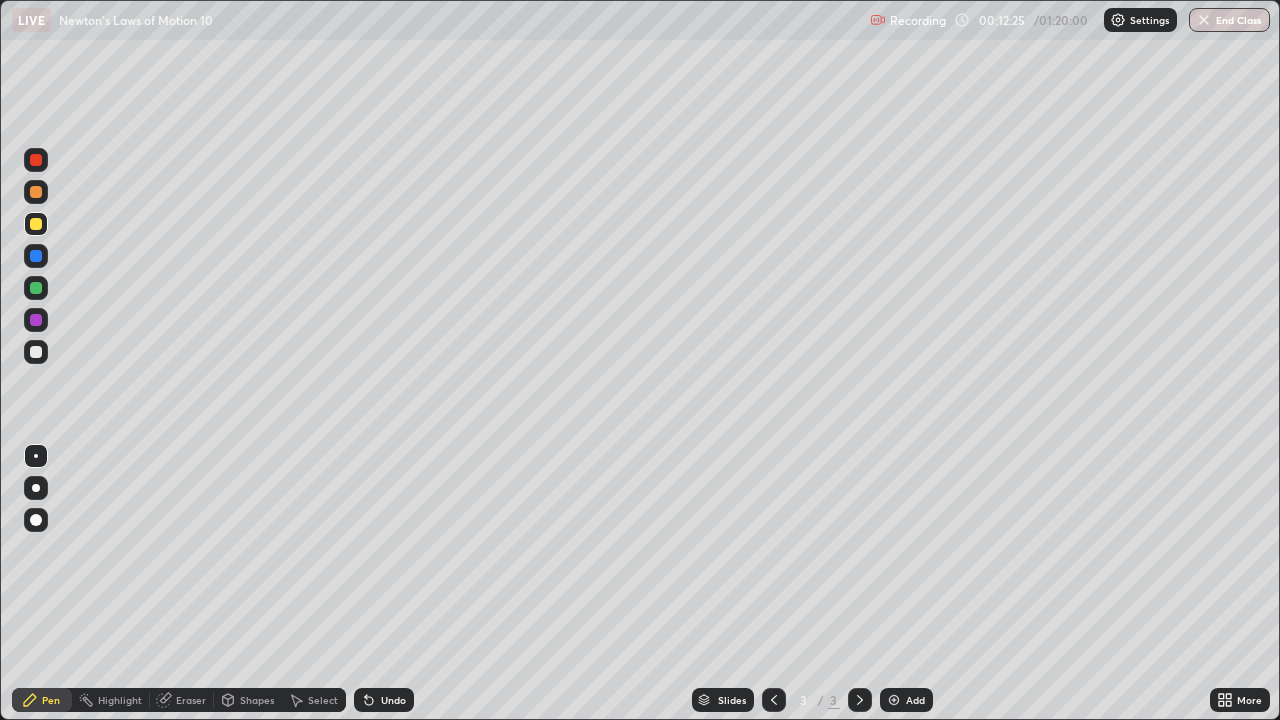 click at bounding box center (36, 352) 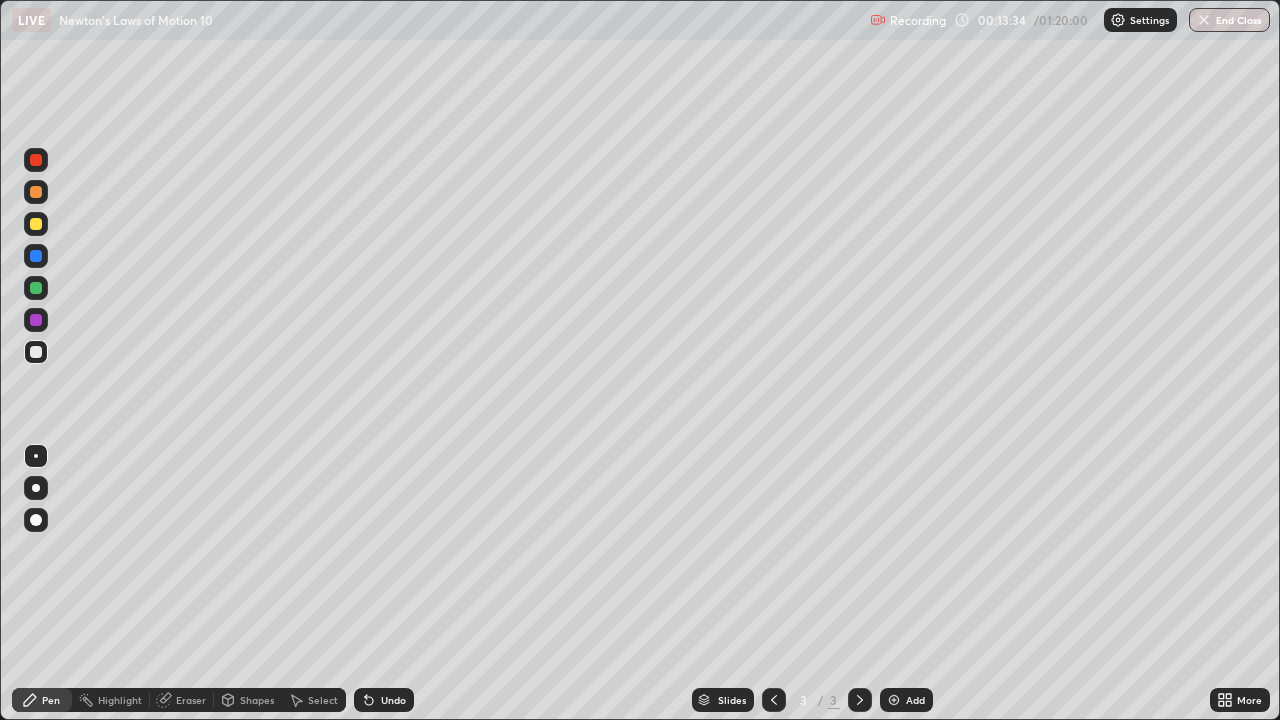 click on "Select" at bounding box center (323, 700) 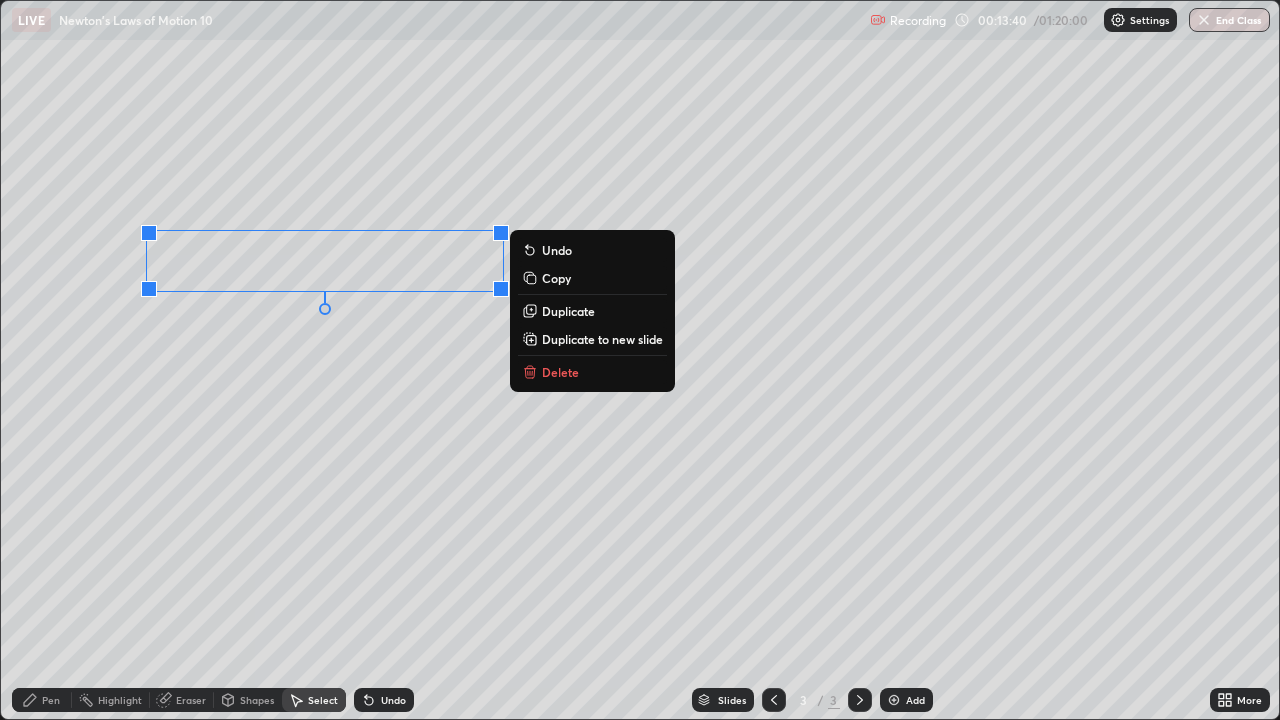 click on "Duplicate" at bounding box center [568, 311] 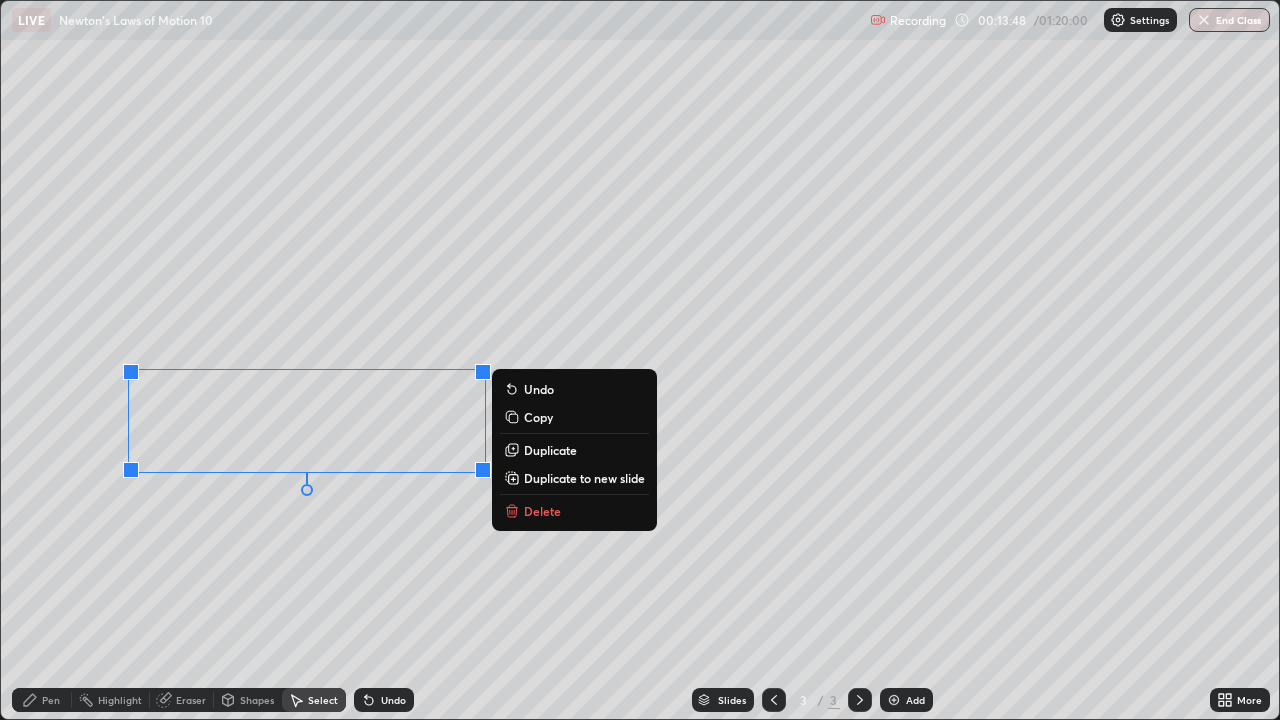 click on "0 ° Undo Copy Duplicate Duplicate to new slide Delete" at bounding box center [640, 360] 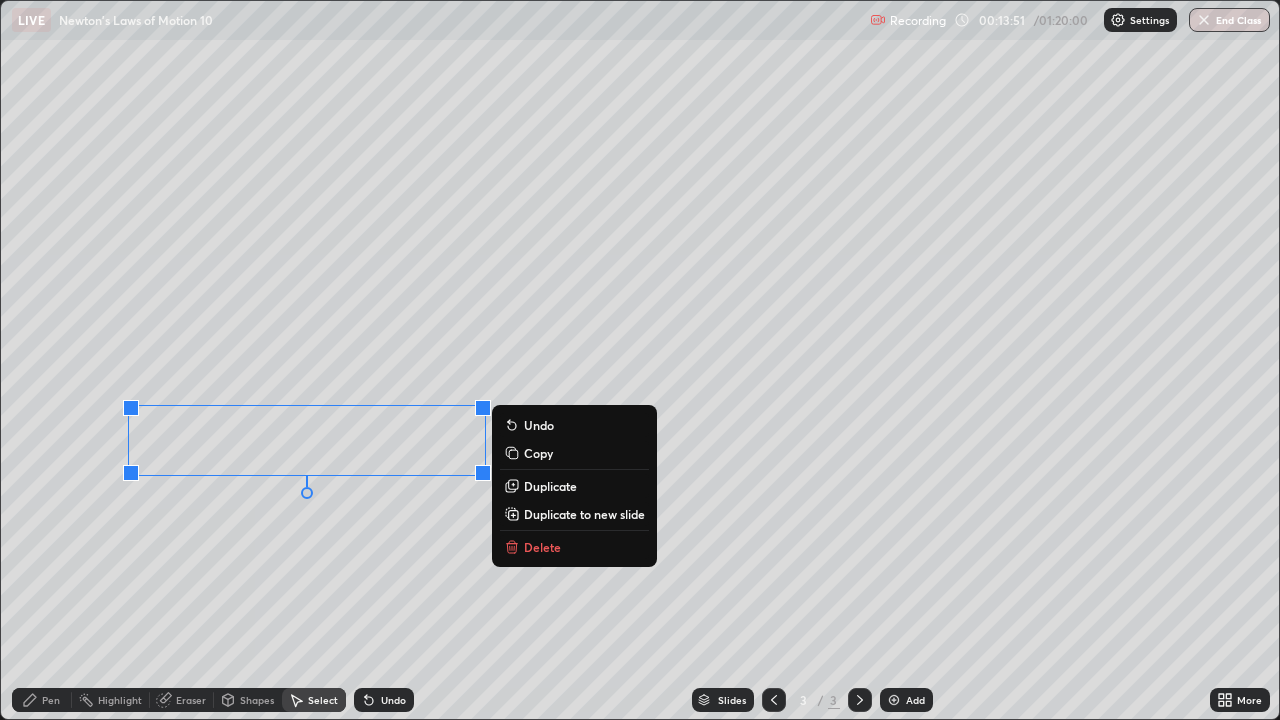 click on "Duplicate" at bounding box center [550, 486] 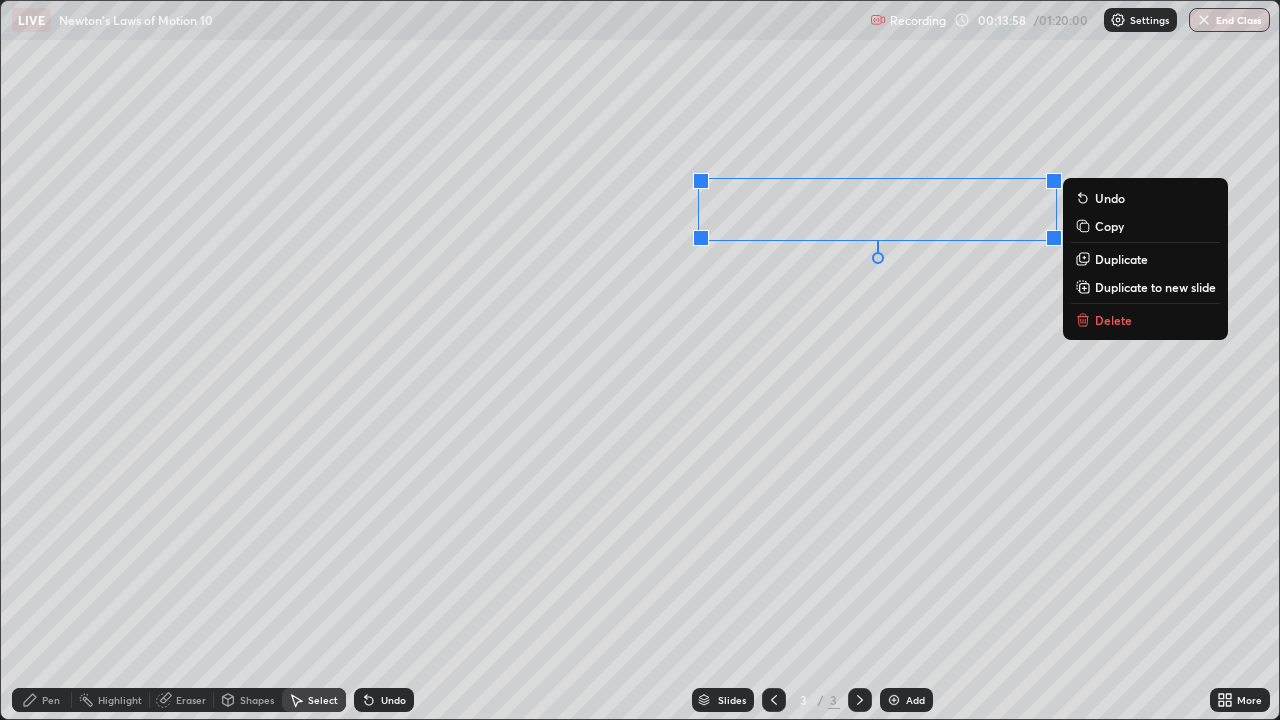 click on "Duplicate" at bounding box center [1121, 259] 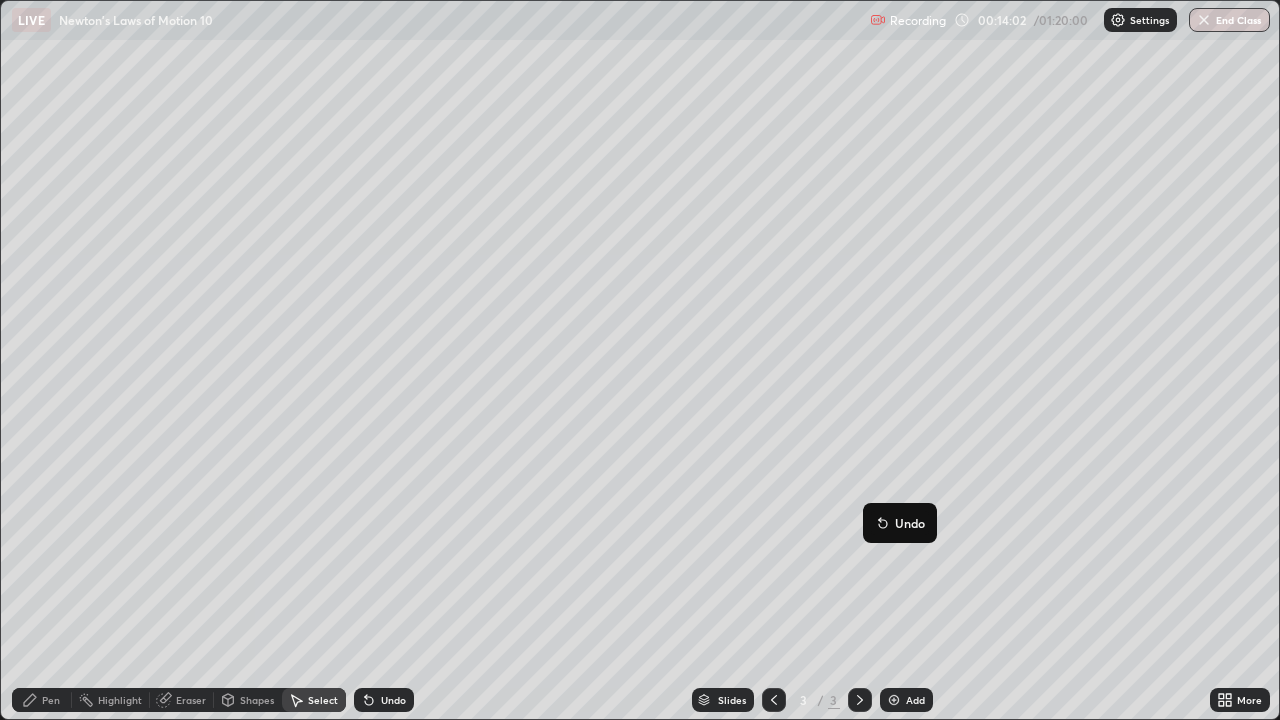 click on "0 ° Undo Copy Duplicate Duplicate to new slide Delete" at bounding box center [640, 360] 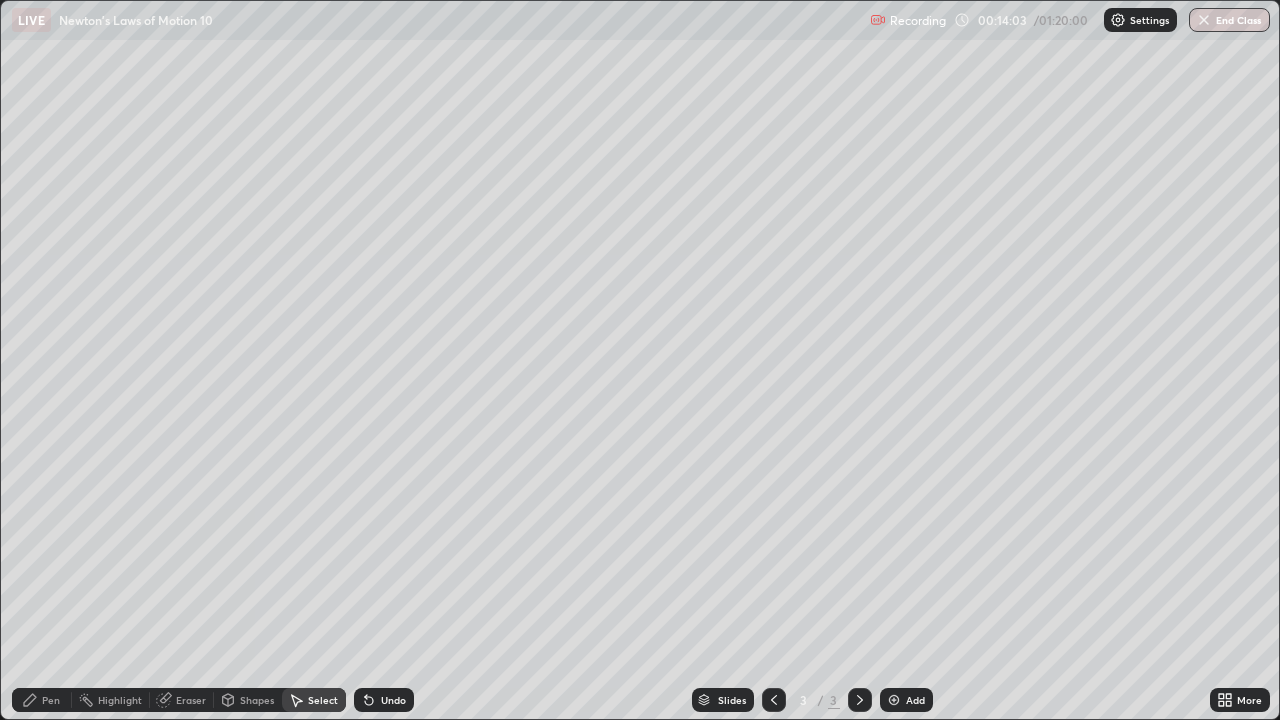 click on "Pen" at bounding box center (51, 700) 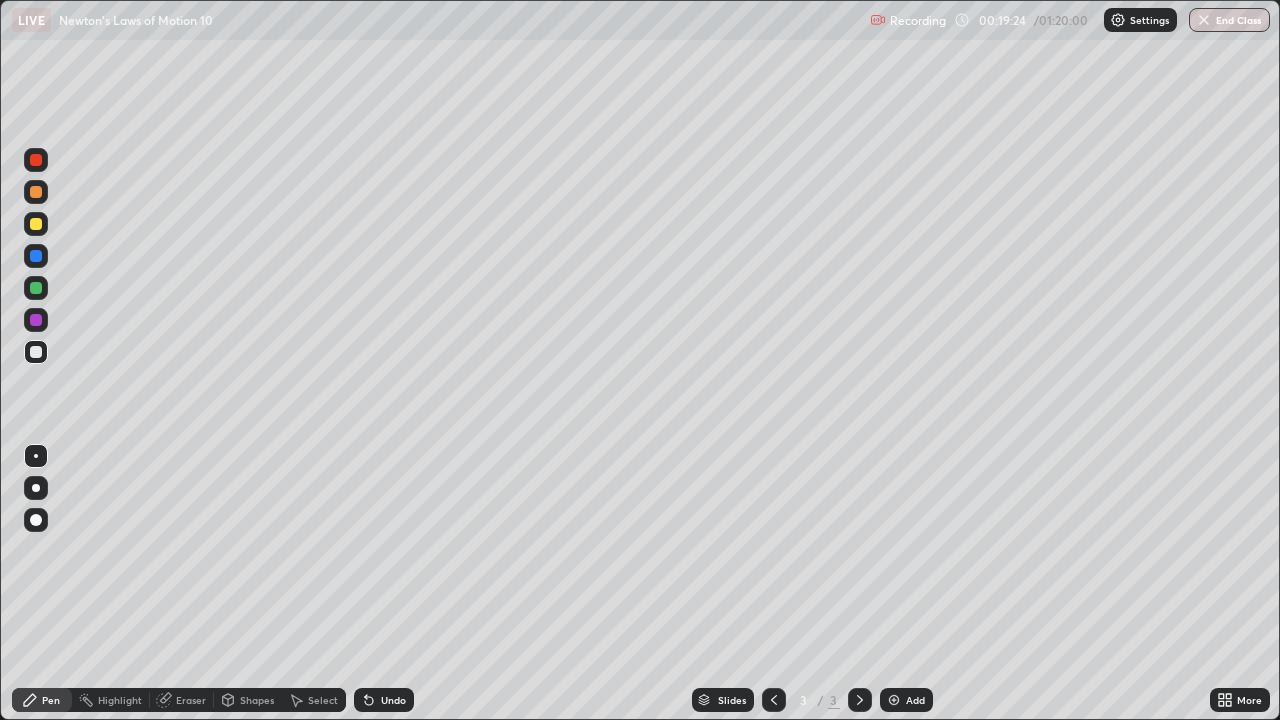 click on "Add" at bounding box center [915, 700] 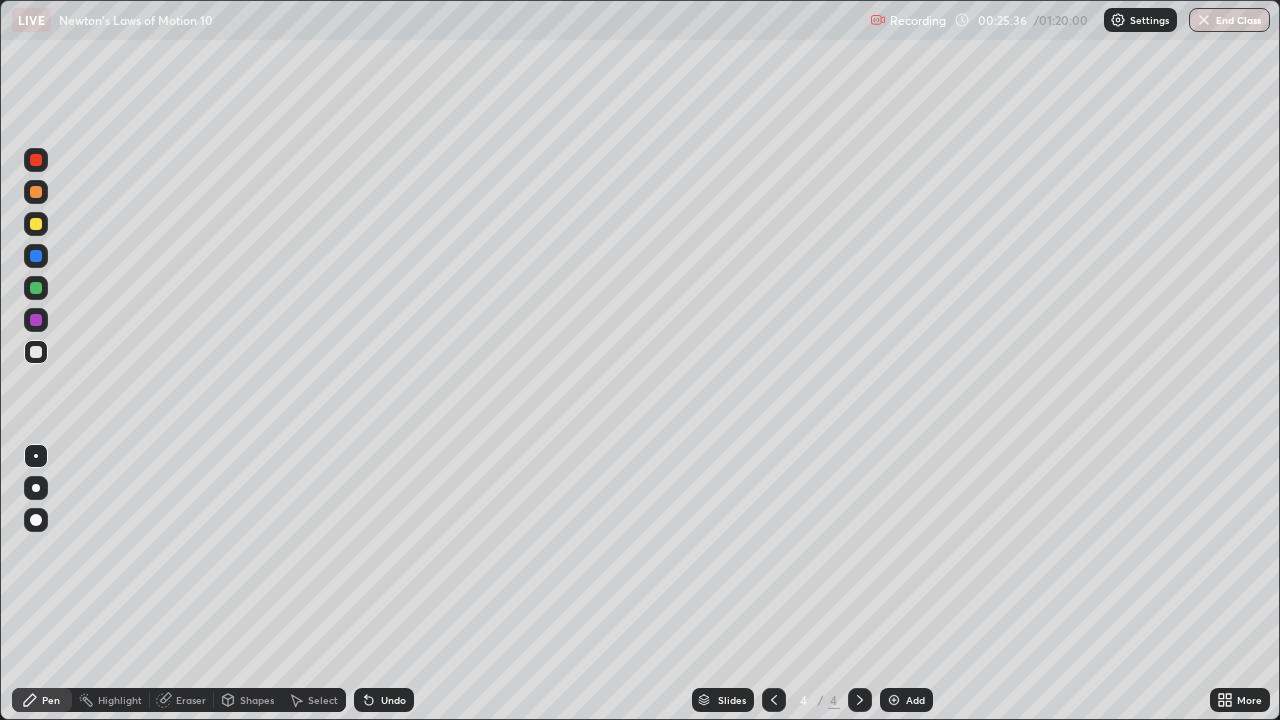 click on "Add" at bounding box center (915, 700) 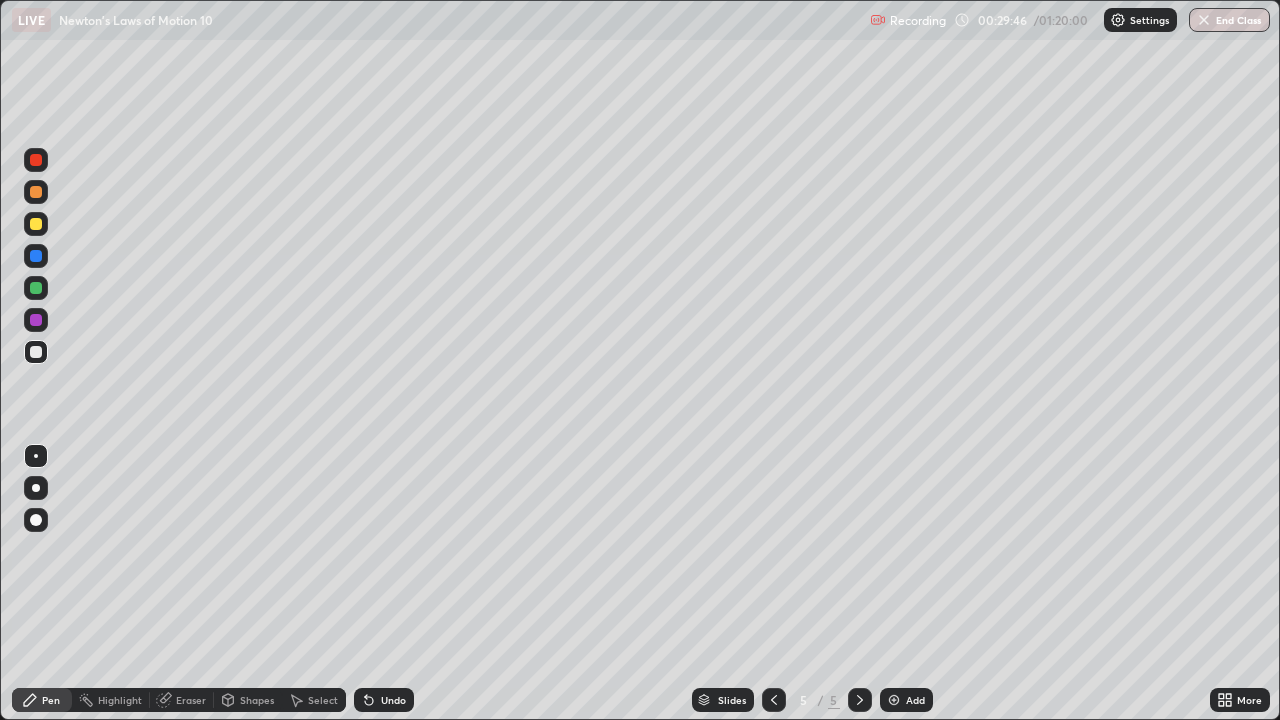 click at bounding box center [36, 288] 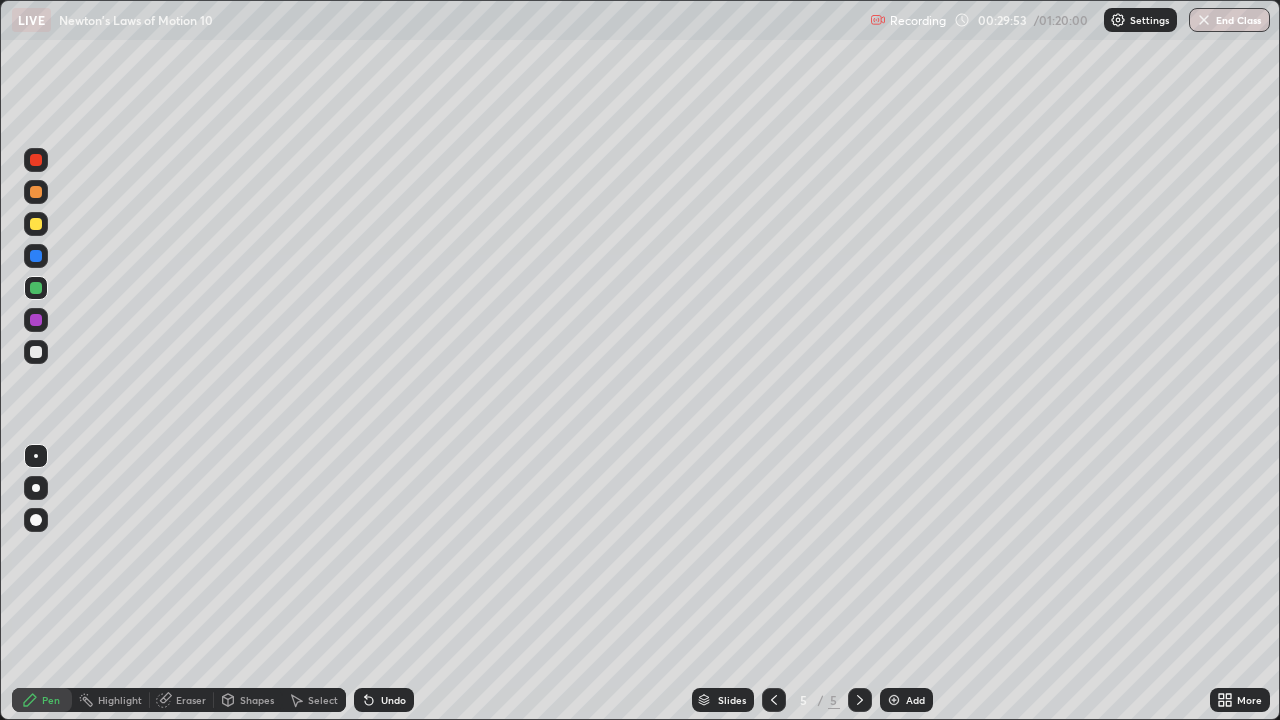 click at bounding box center (36, 224) 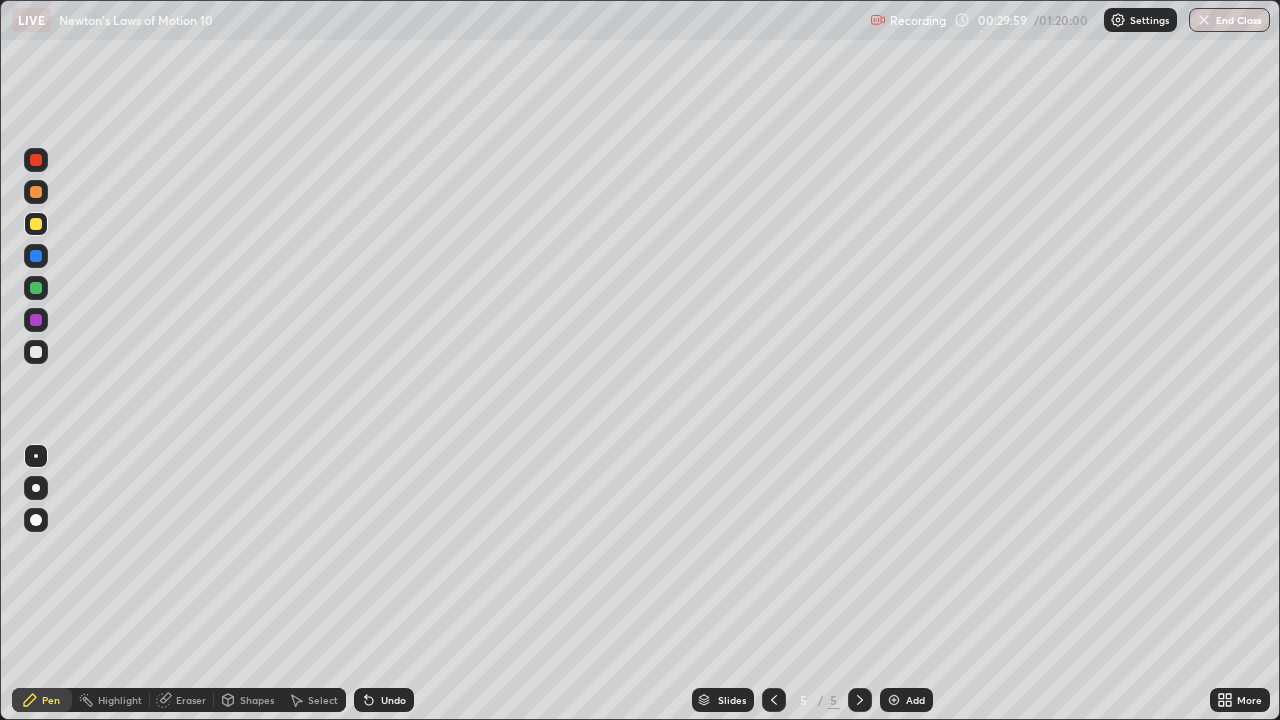 click at bounding box center (36, 352) 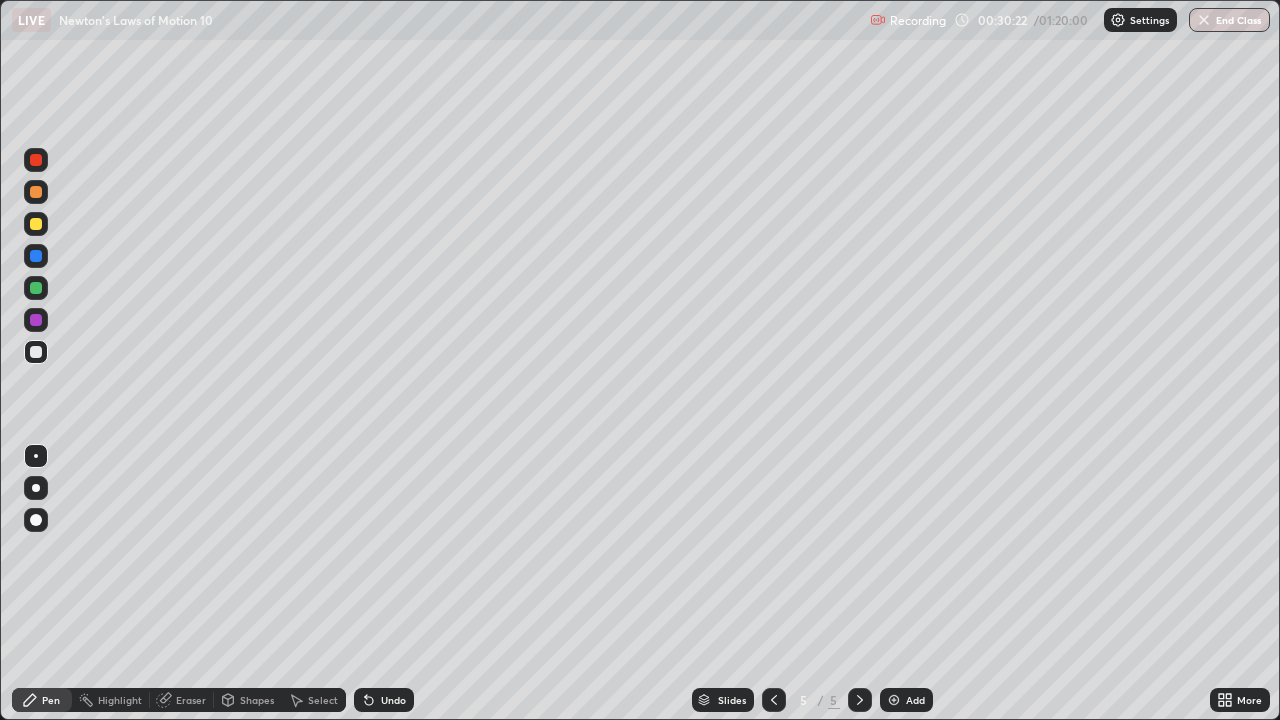 click at bounding box center [36, 288] 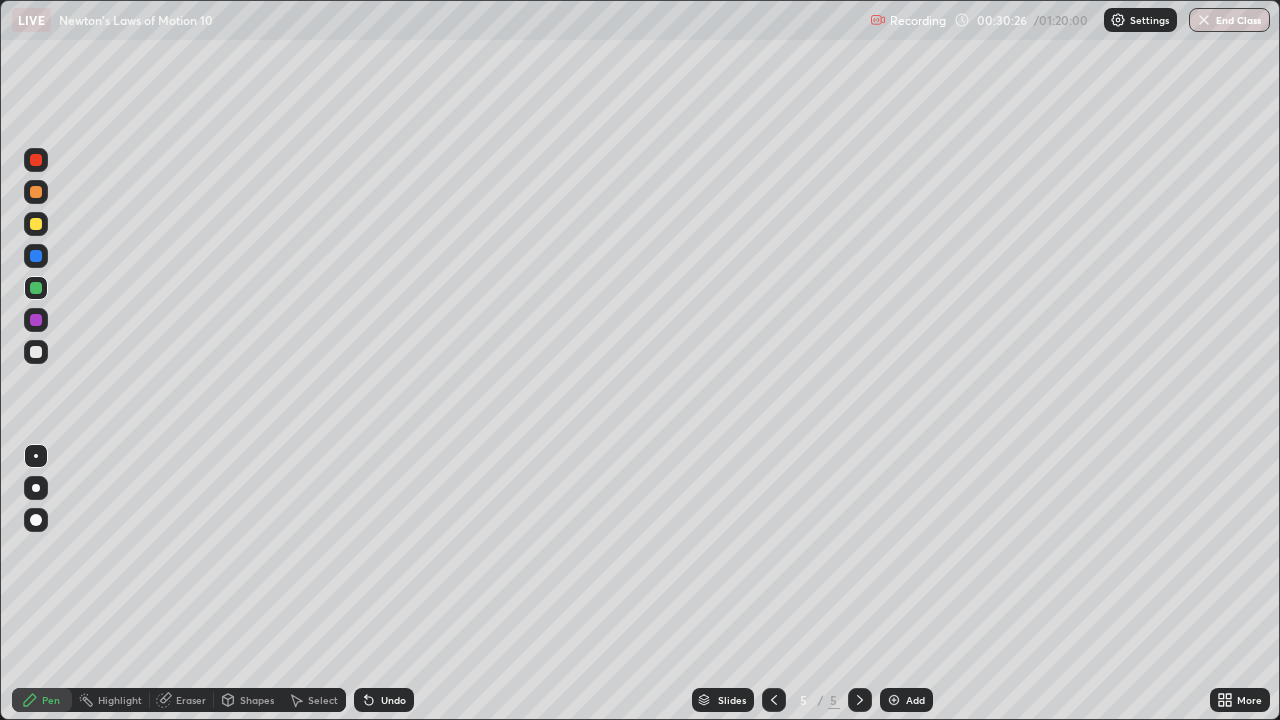 click at bounding box center (36, 352) 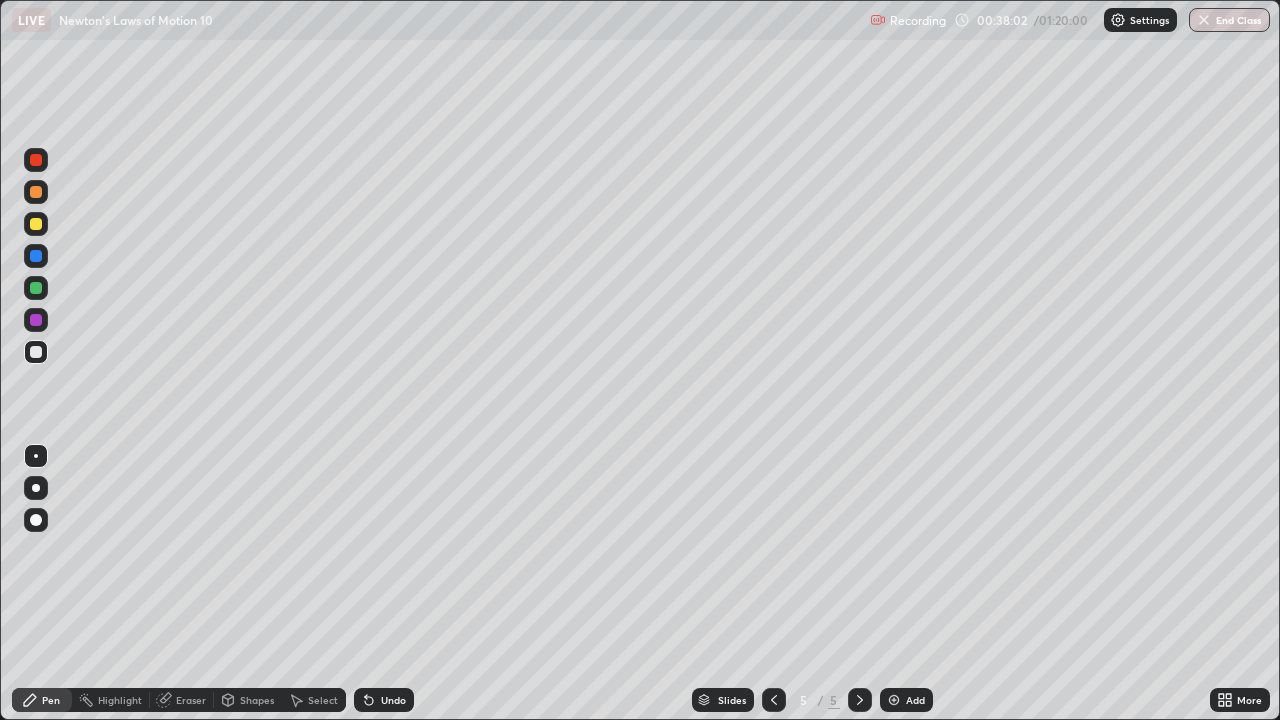 click on "Add" at bounding box center [915, 700] 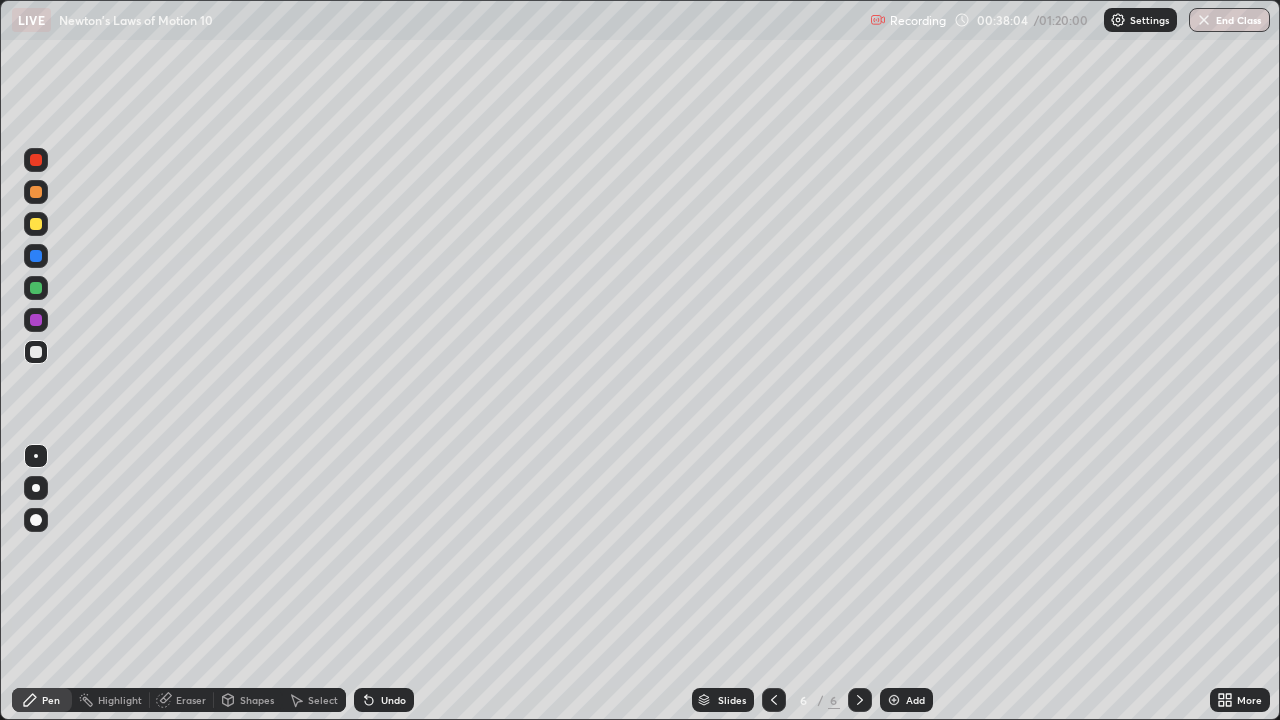 click at bounding box center [36, 288] 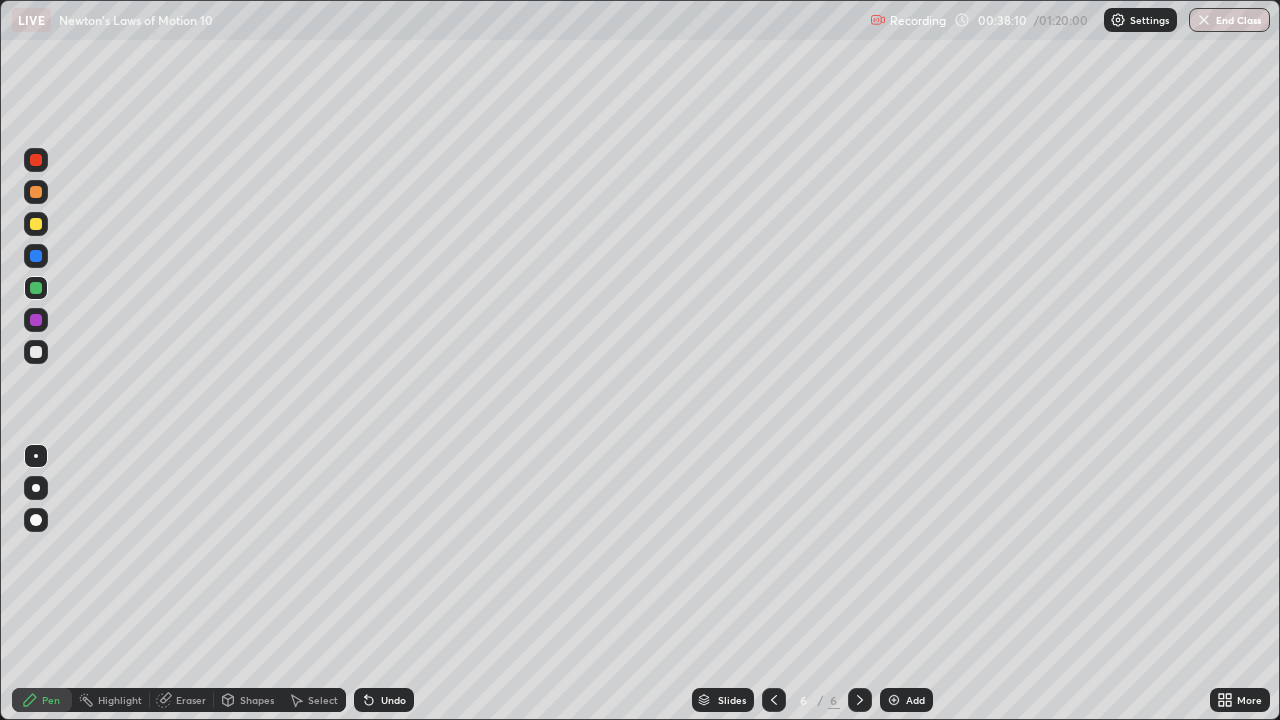 click at bounding box center (36, 224) 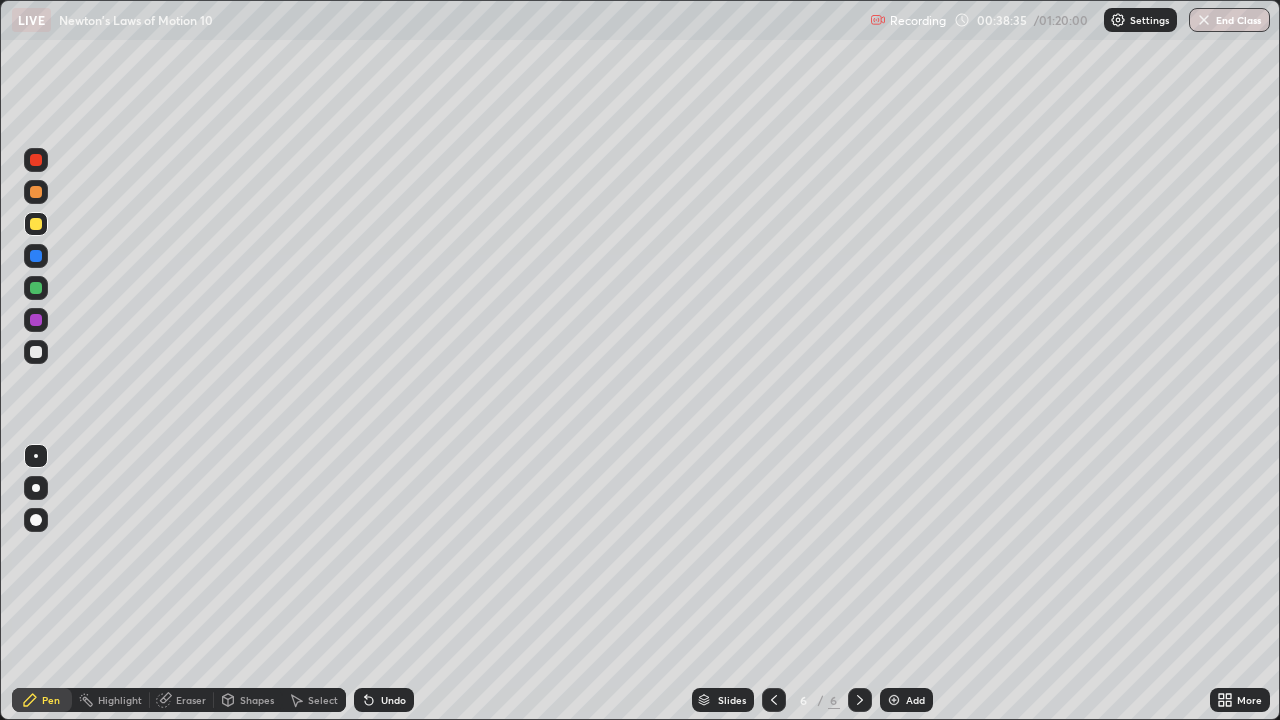 click at bounding box center [36, 352] 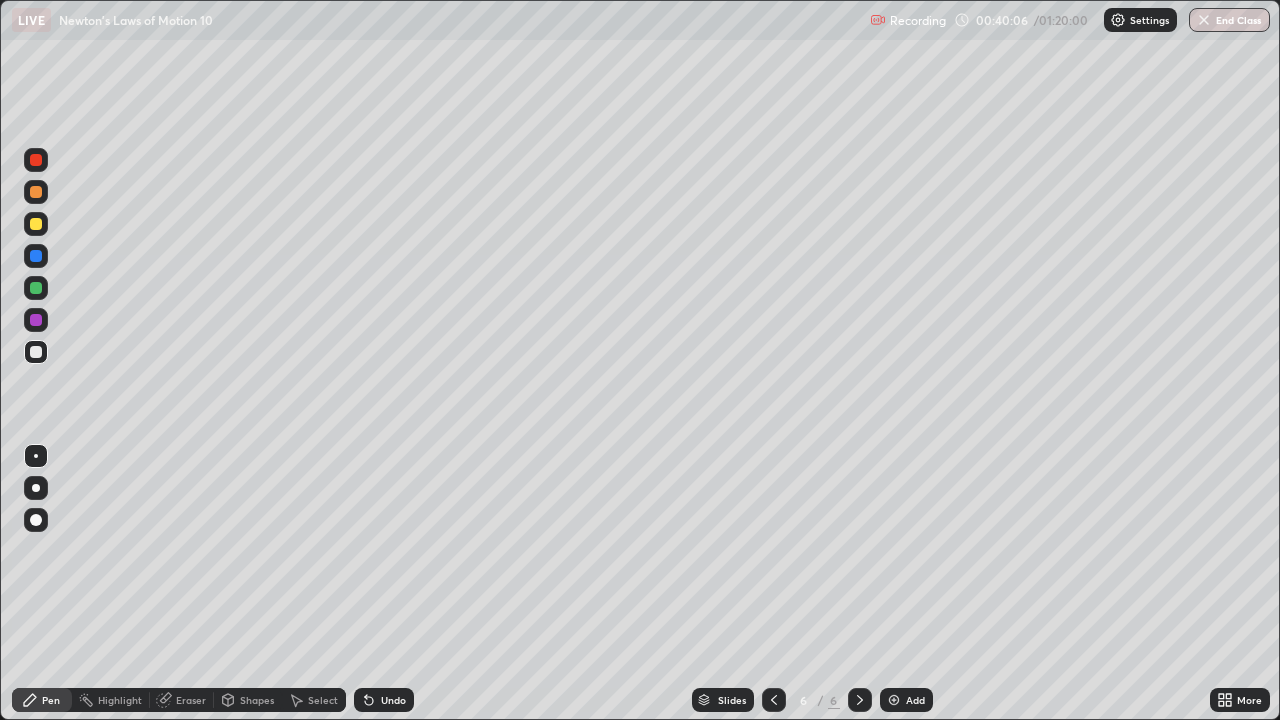 click on "Setting up your live class" at bounding box center [640, 360] 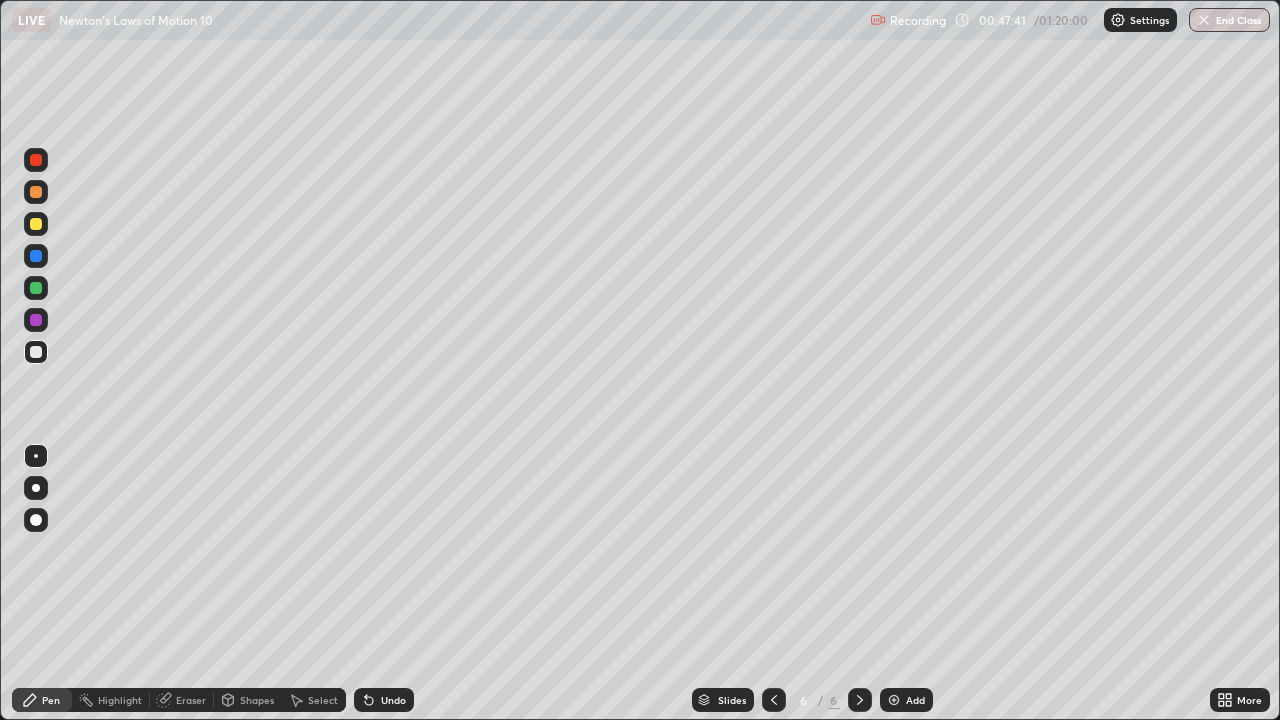 click on "Add" at bounding box center [915, 700] 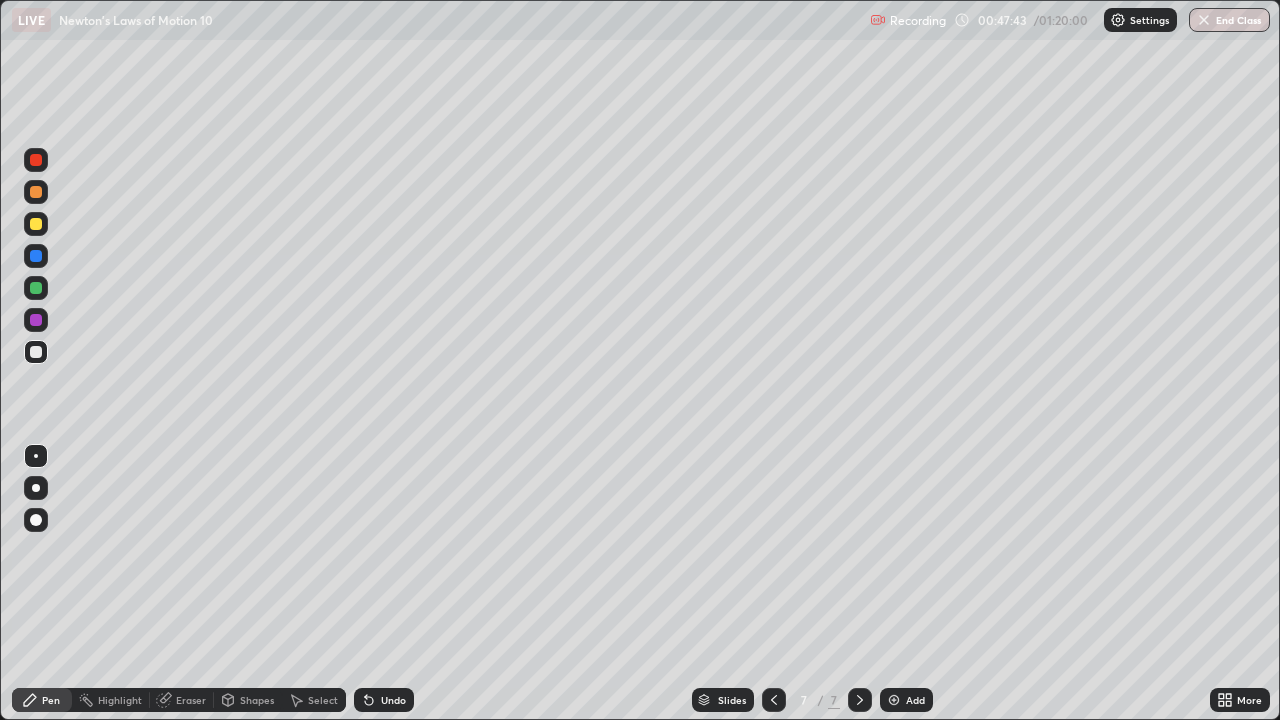 click at bounding box center (36, 288) 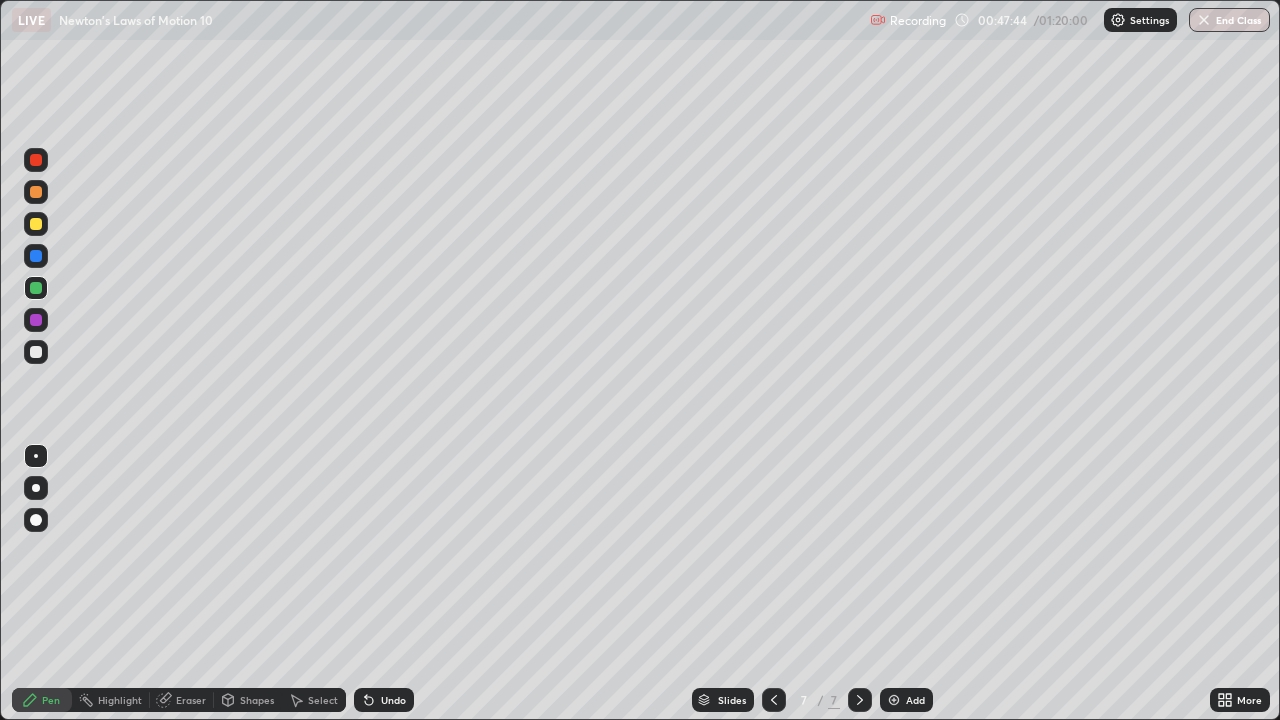 click on "Shapes" at bounding box center (257, 700) 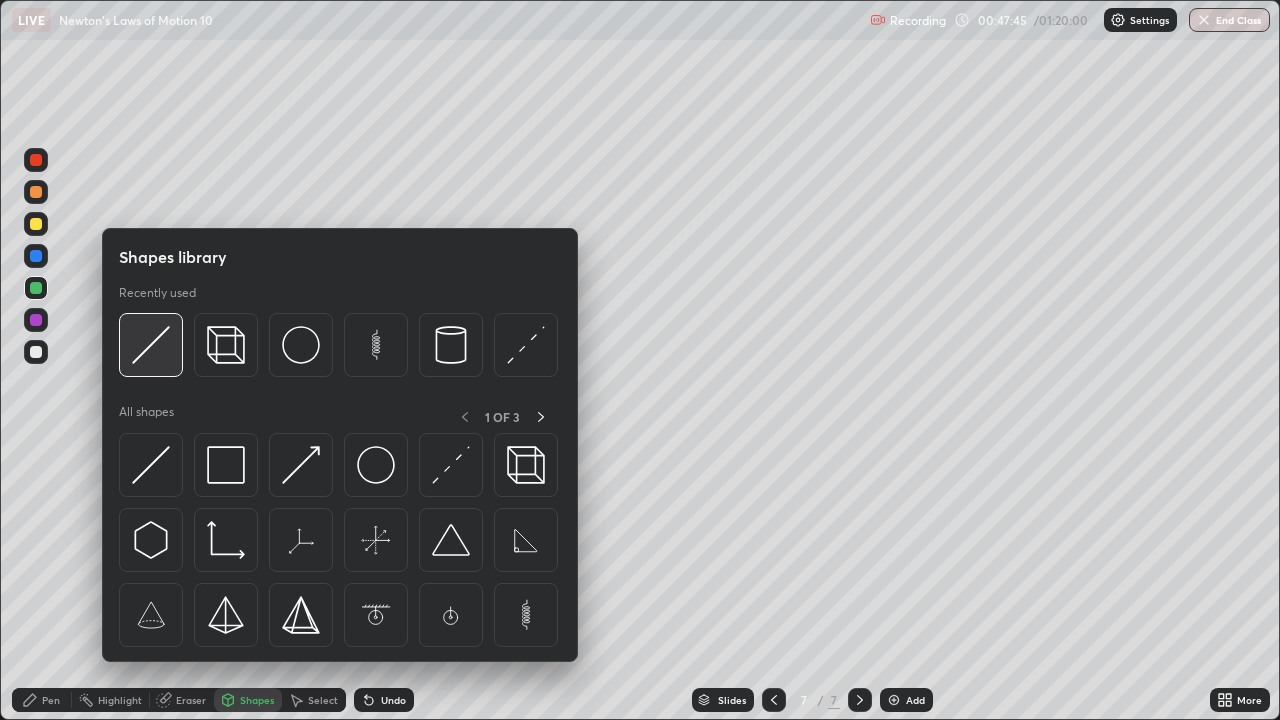 click at bounding box center (151, 345) 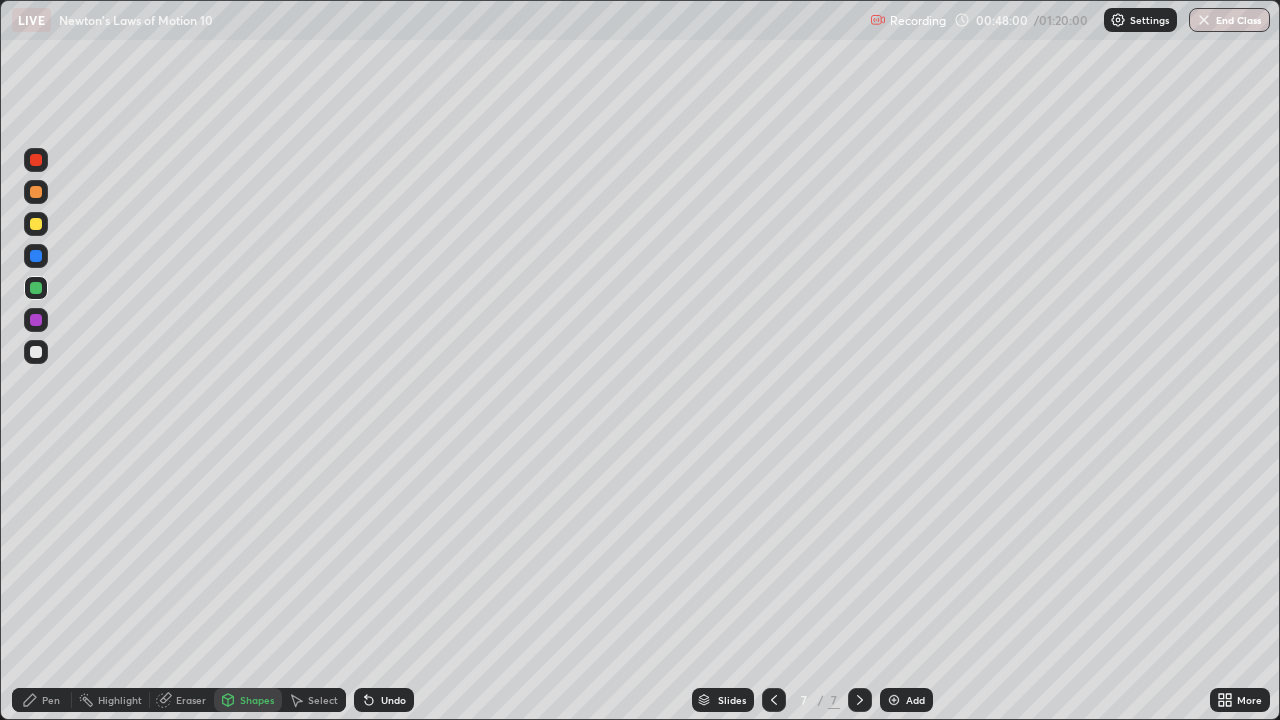 click at bounding box center [36, 224] 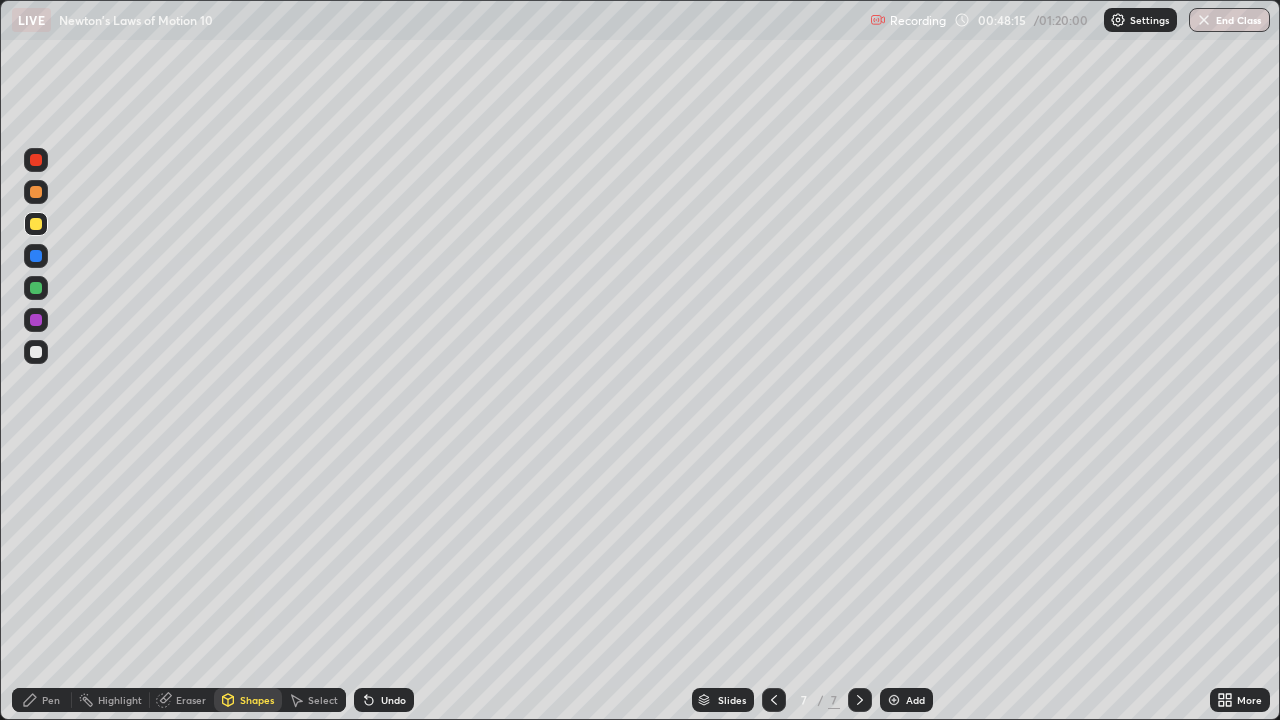 click at bounding box center [36, 352] 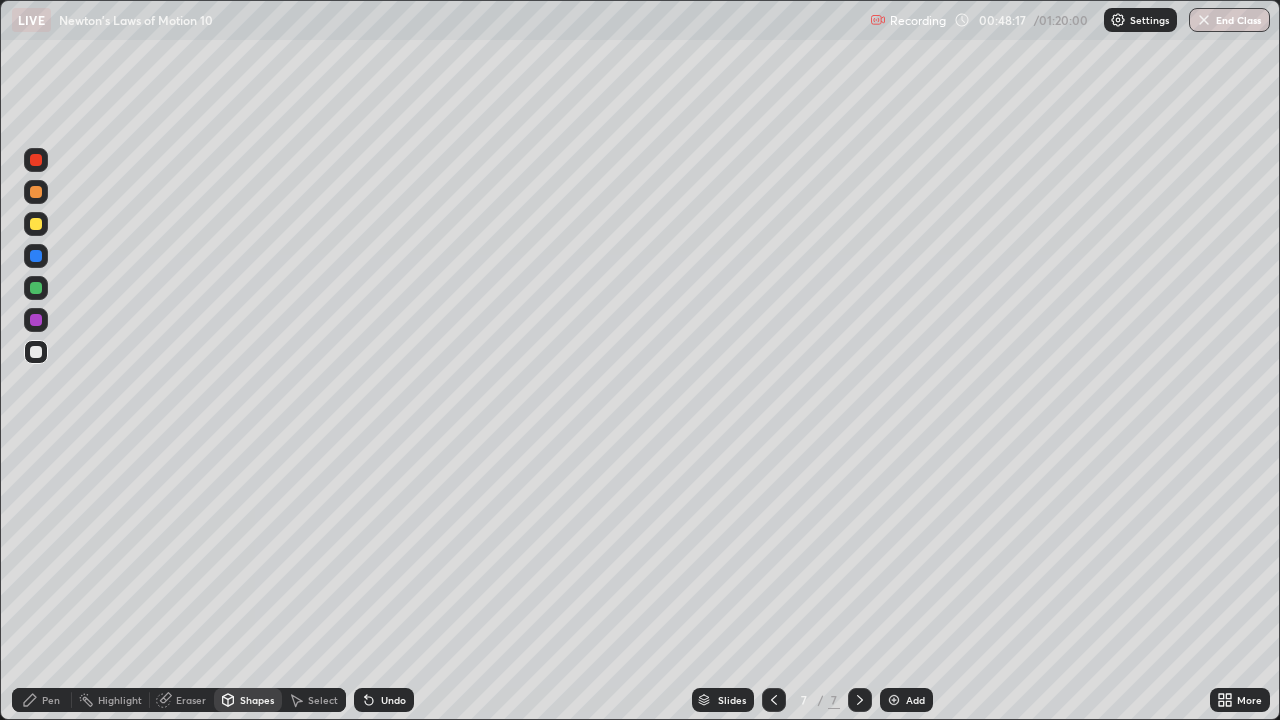 click on "Pen" at bounding box center (51, 700) 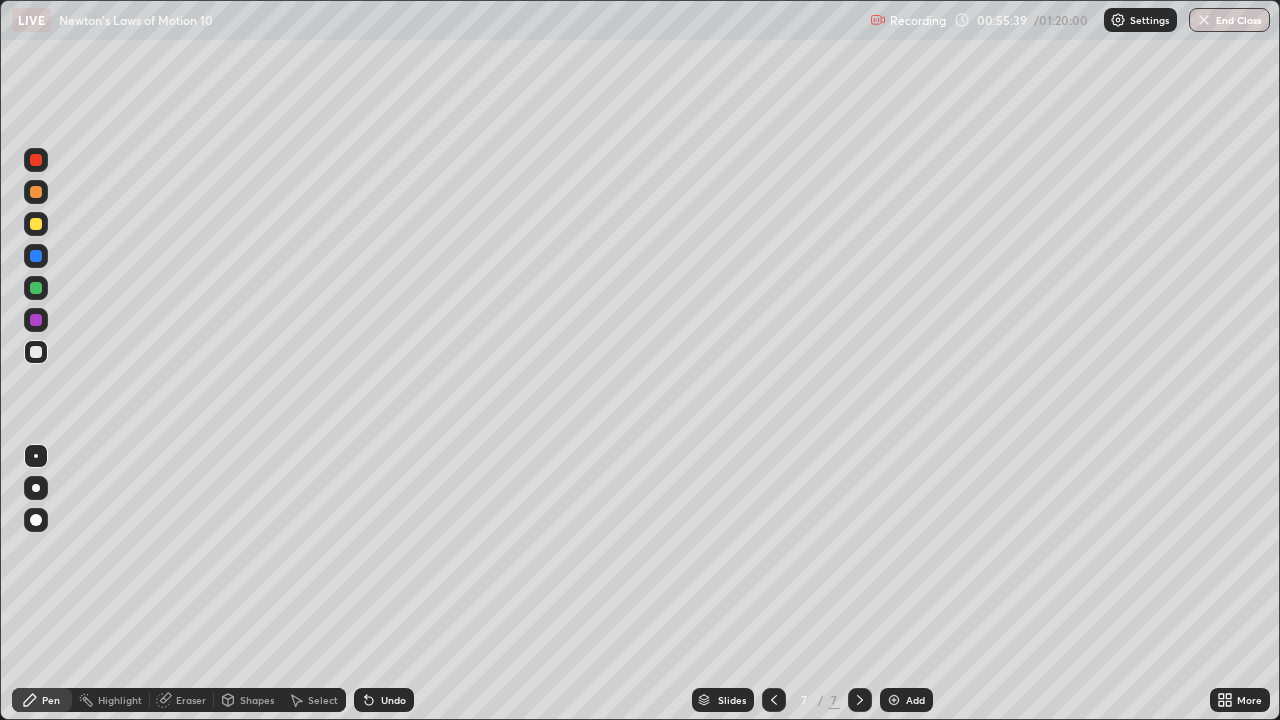 click on "Eraser" at bounding box center (191, 700) 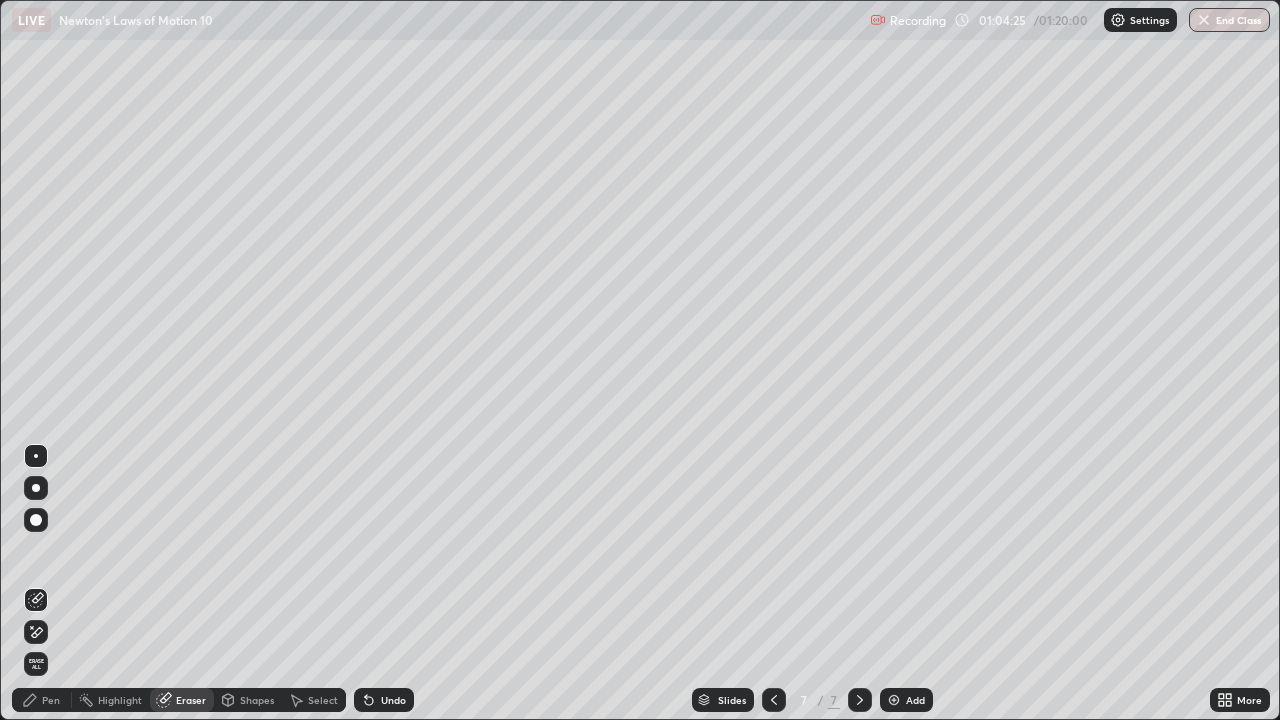 click on "Add" at bounding box center (915, 700) 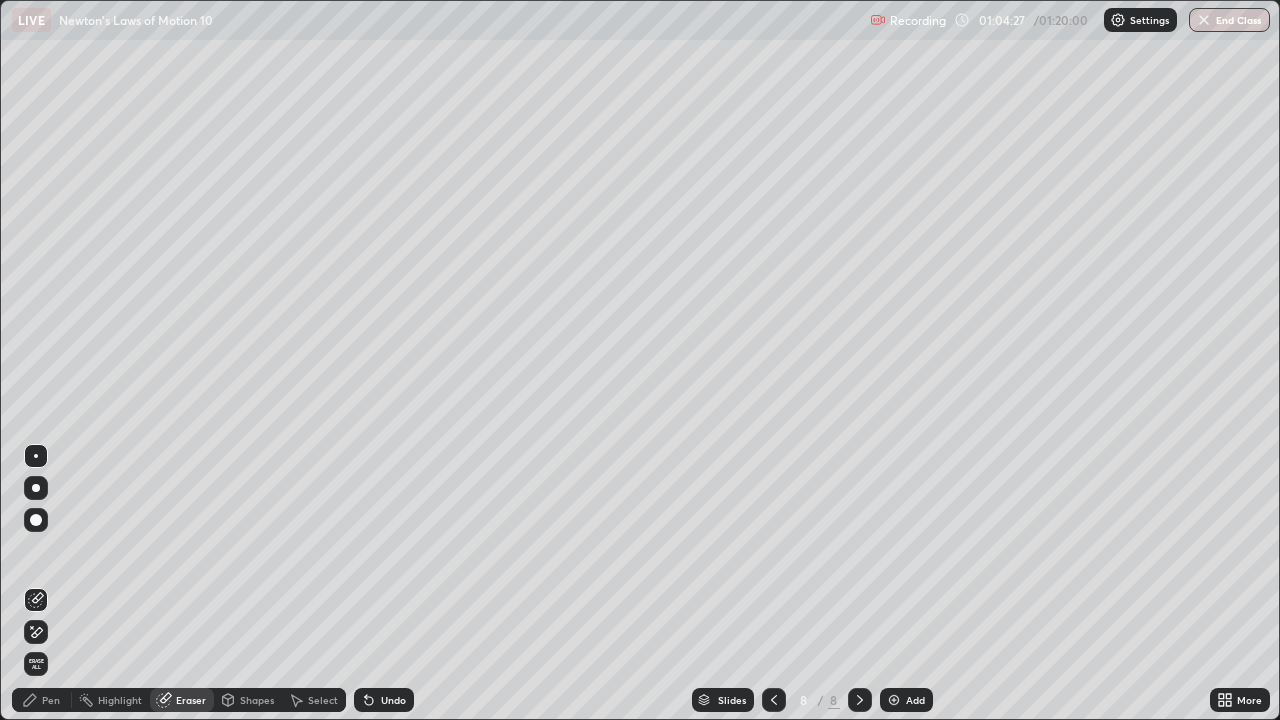 click on "Shapes" at bounding box center (257, 700) 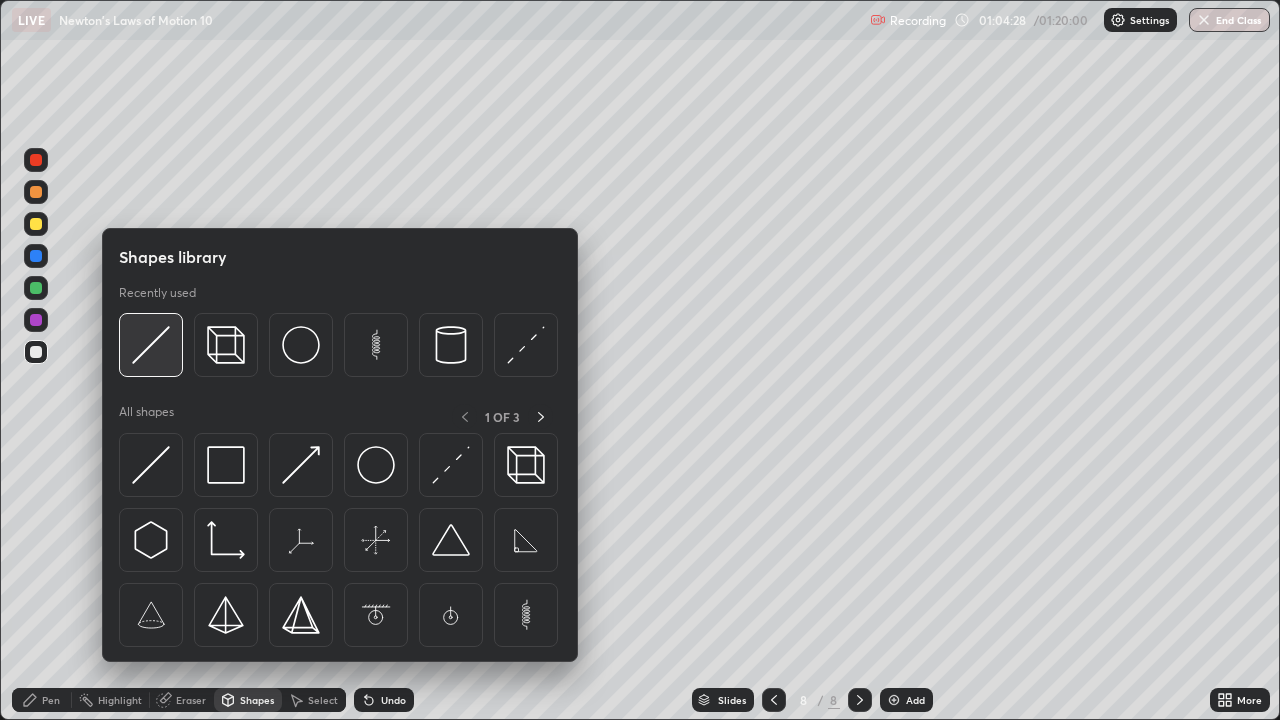 click at bounding box center [151, 345] 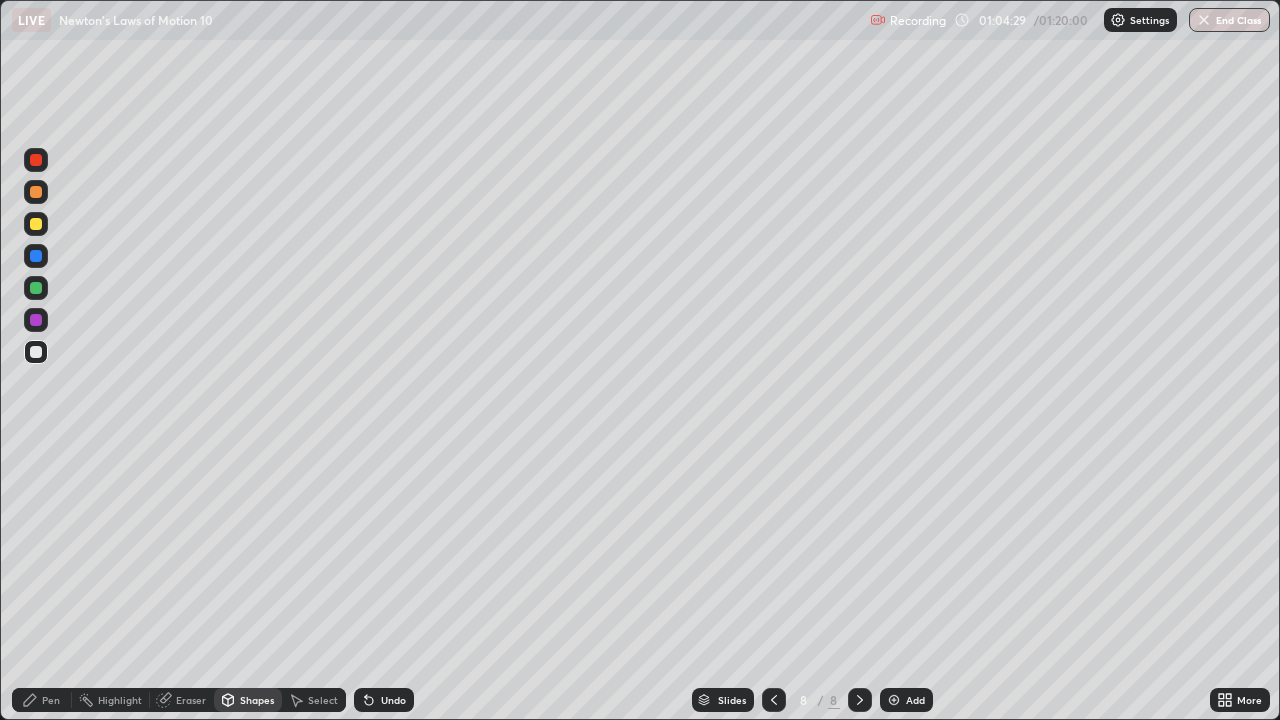click at bounding box center [36, 288] 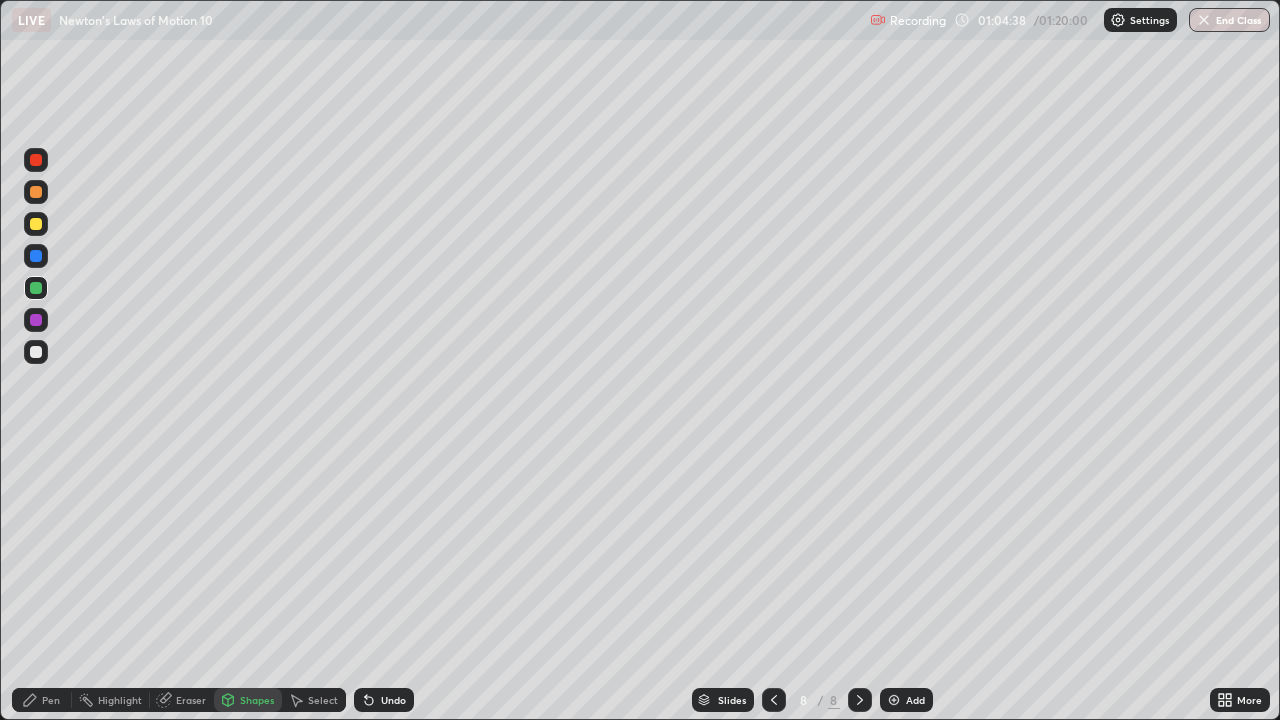 click at bounding box center [36, 224] 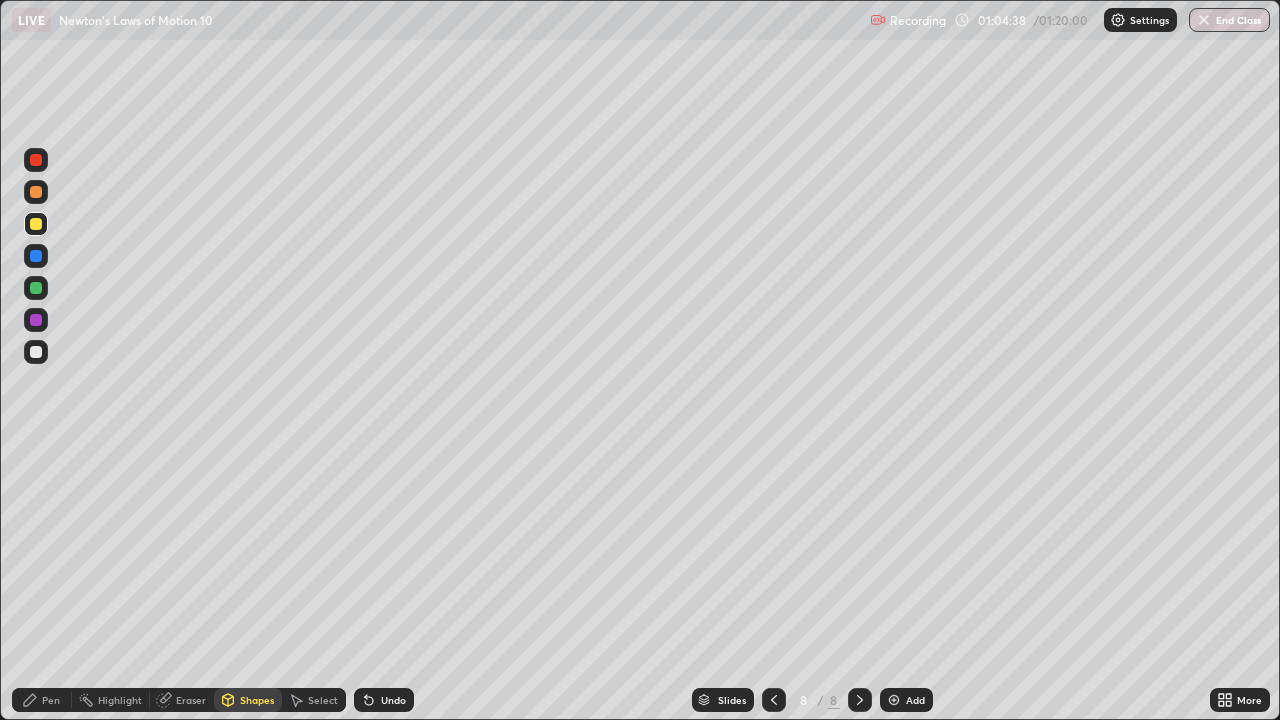 click on "Pen" at bounding box center [51, 700] 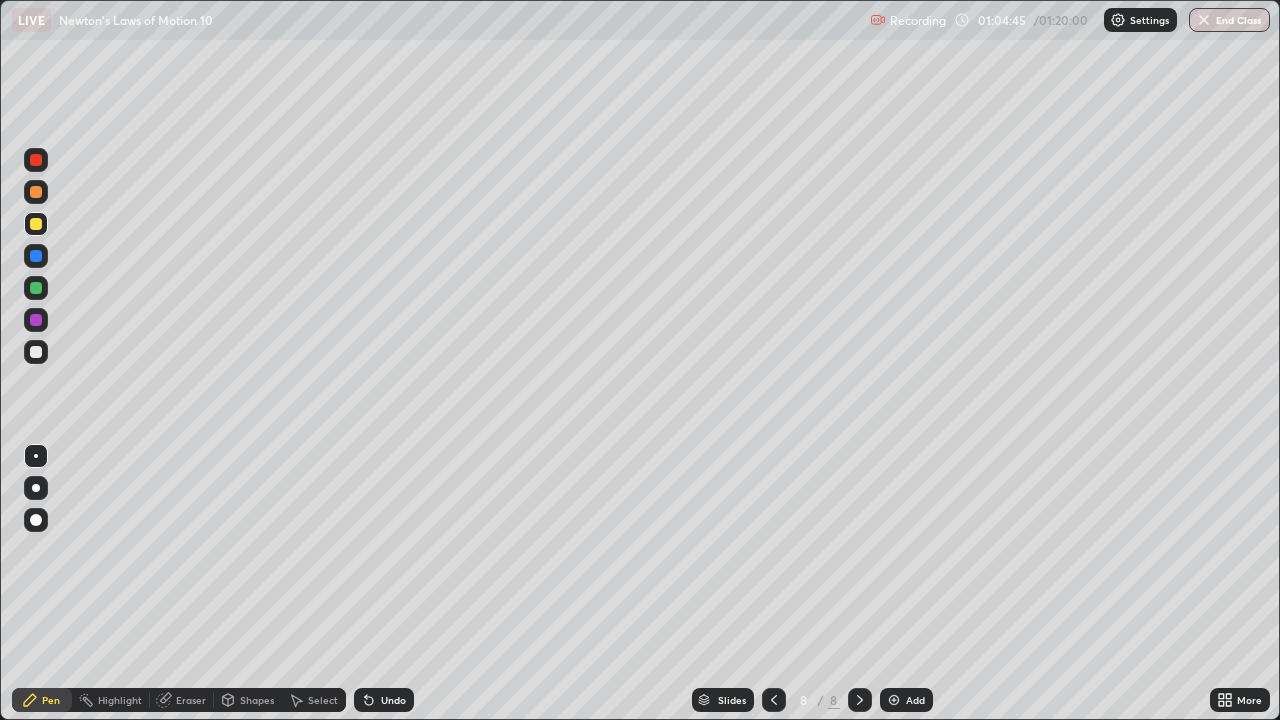 click at bounding box center (36, 352) 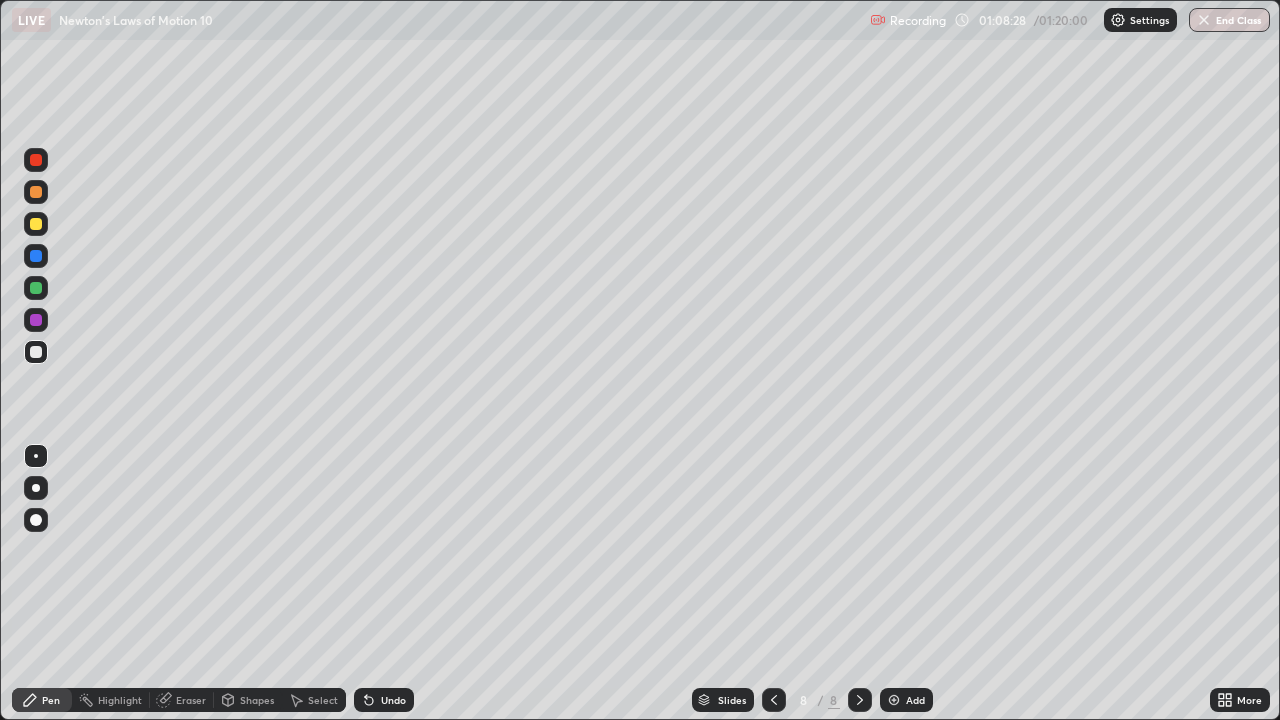 click on "Undo" at bounding box center [384, 700] 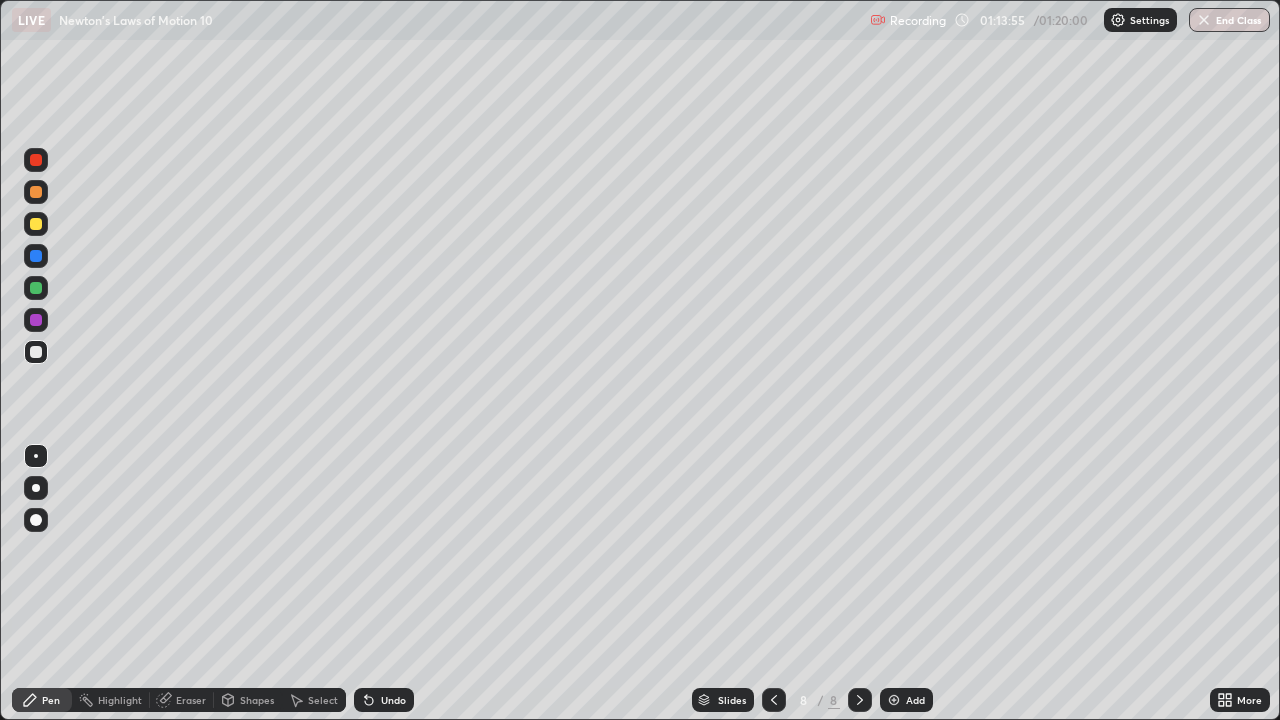 click on "End Class" at bounding box center [1229, 20] 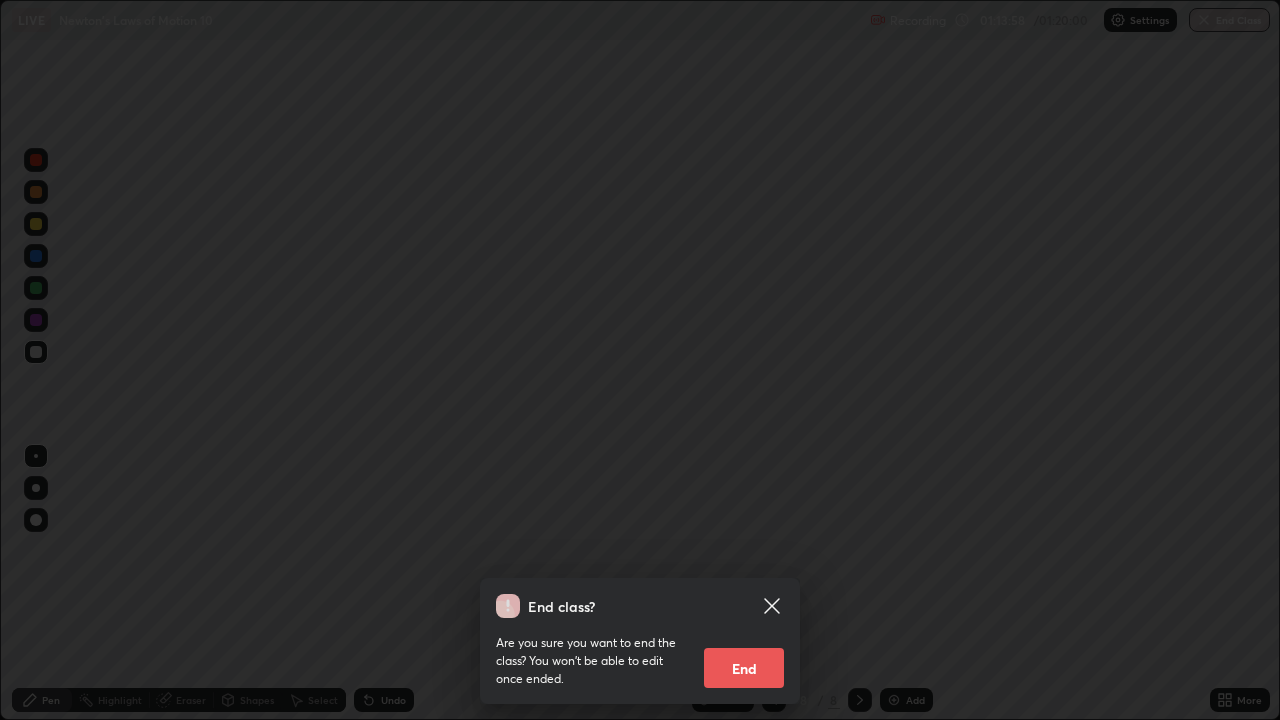 click on "End" at bounding box center [744, 668] 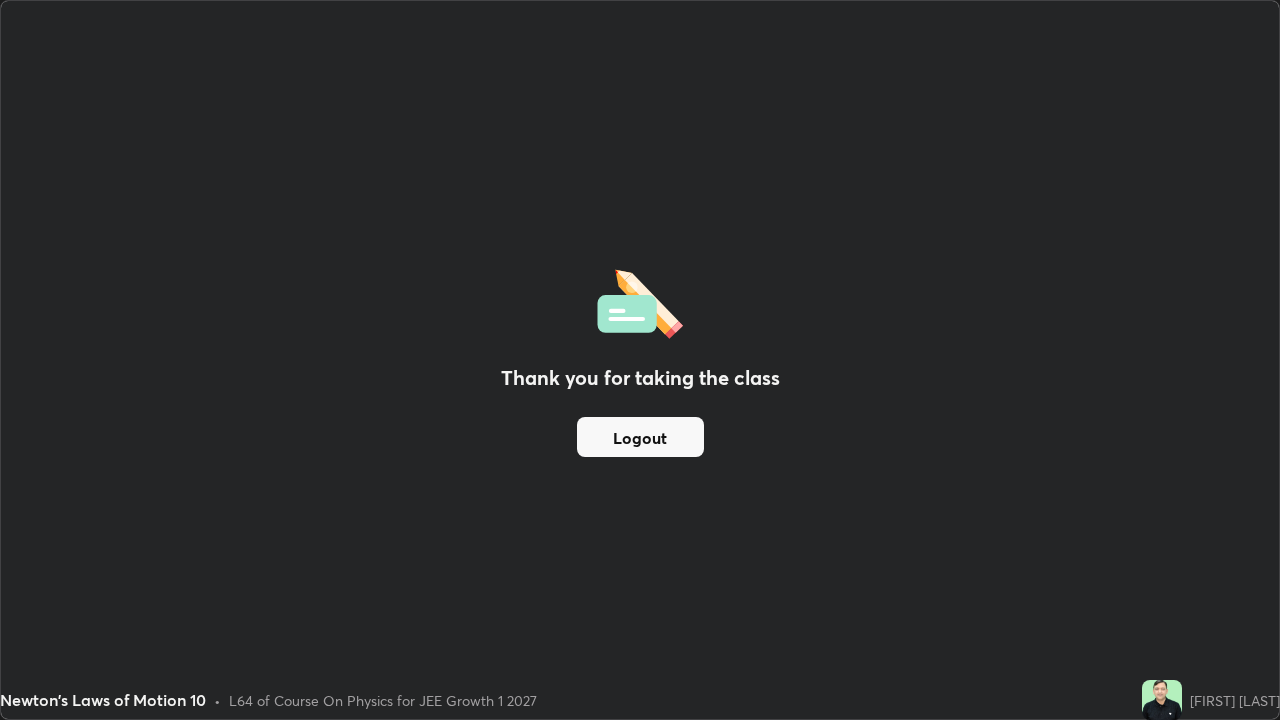 click on "Logout" at bounding box center [640, 437] 